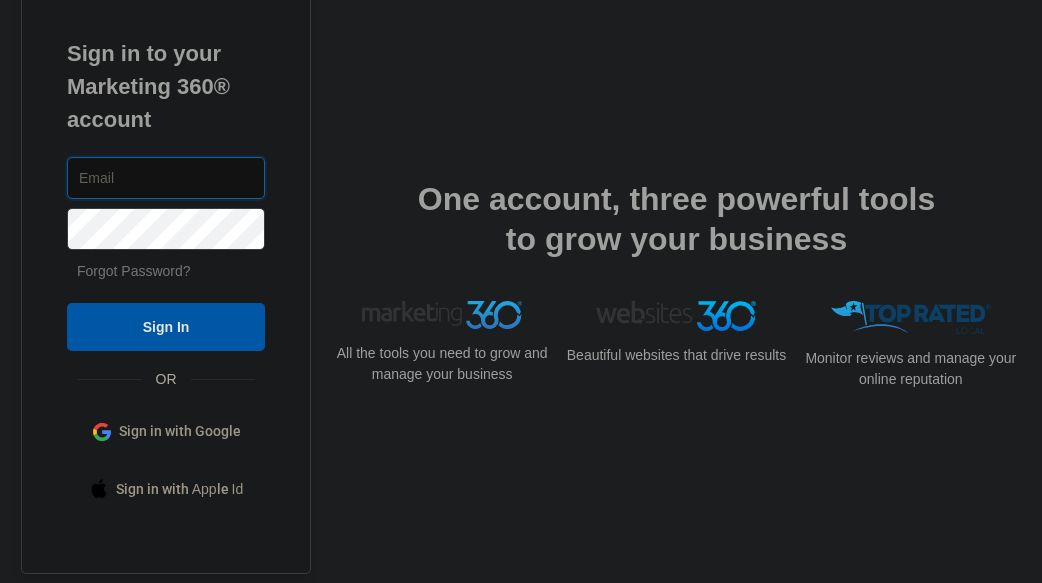 scroll, scrollTop: 0, scrollLeft: 0, axis: both 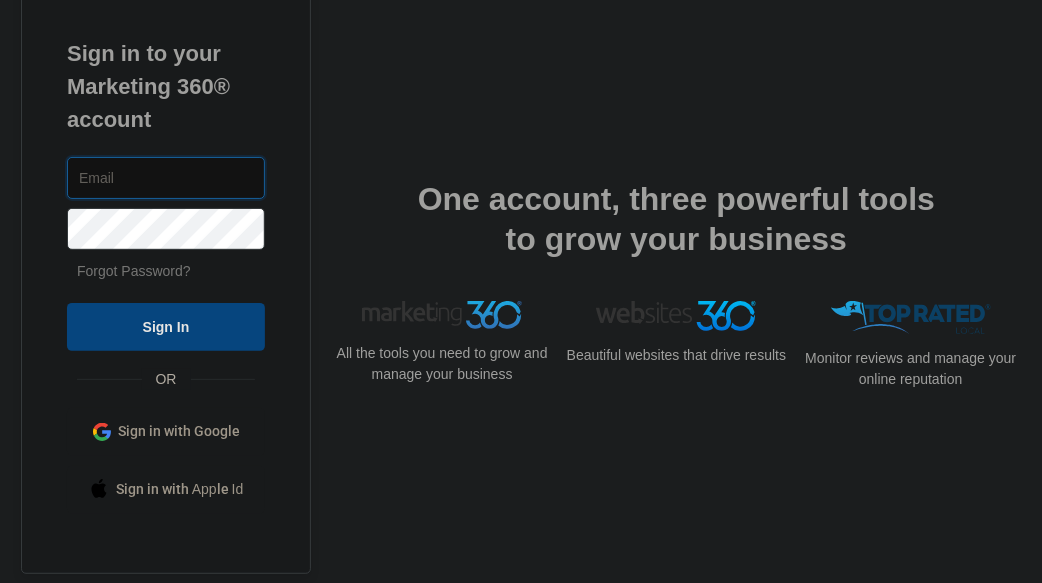 type on "[EMAIL]" 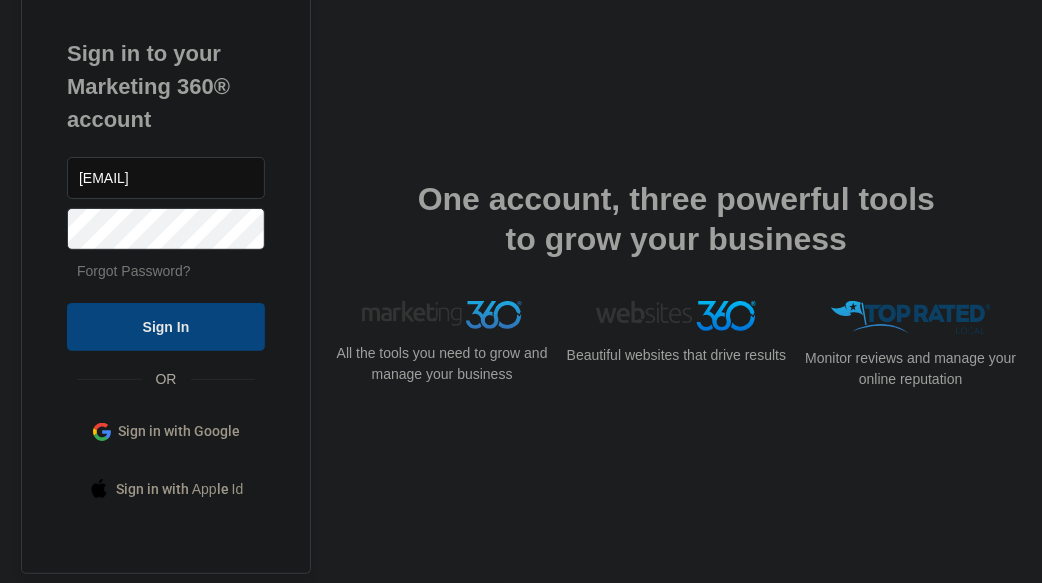 click on "Sign In" at bounding box center [166, 327] 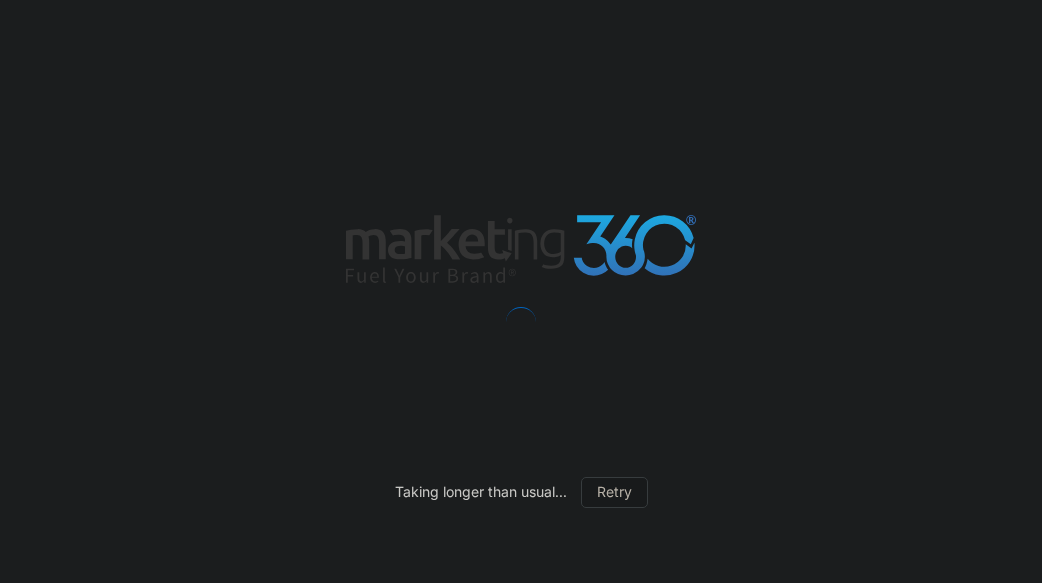 scroll, scrollTop: 0, scrollLeft: 0, axis: both 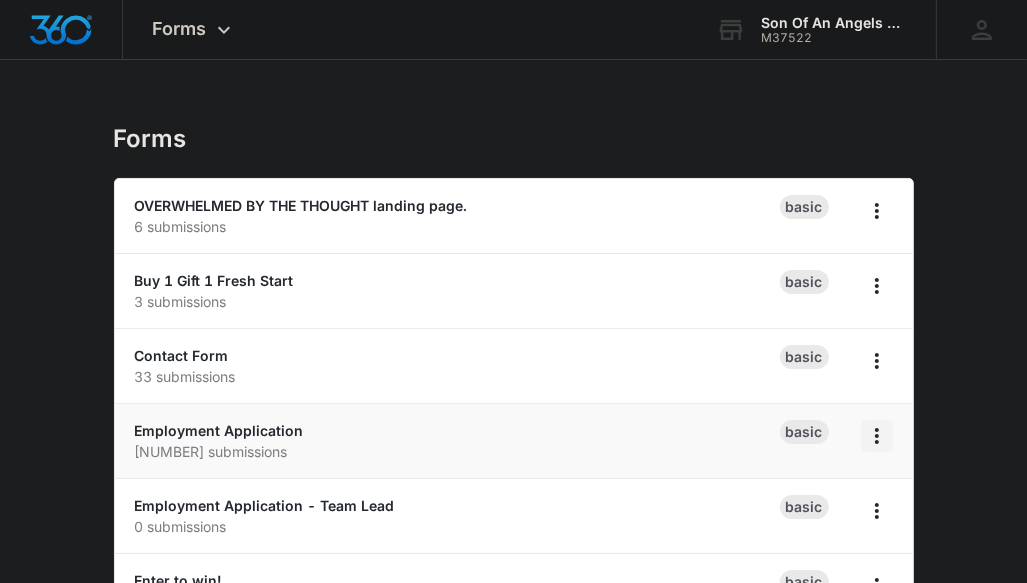 click 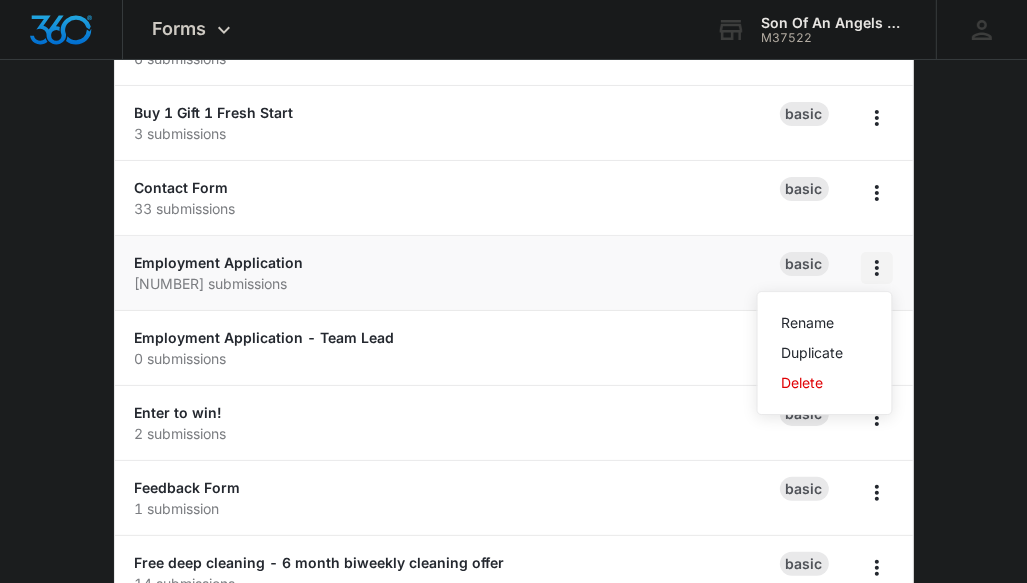 scroll, scrollTop: 170, scrollLeft: 0, axis: vertical 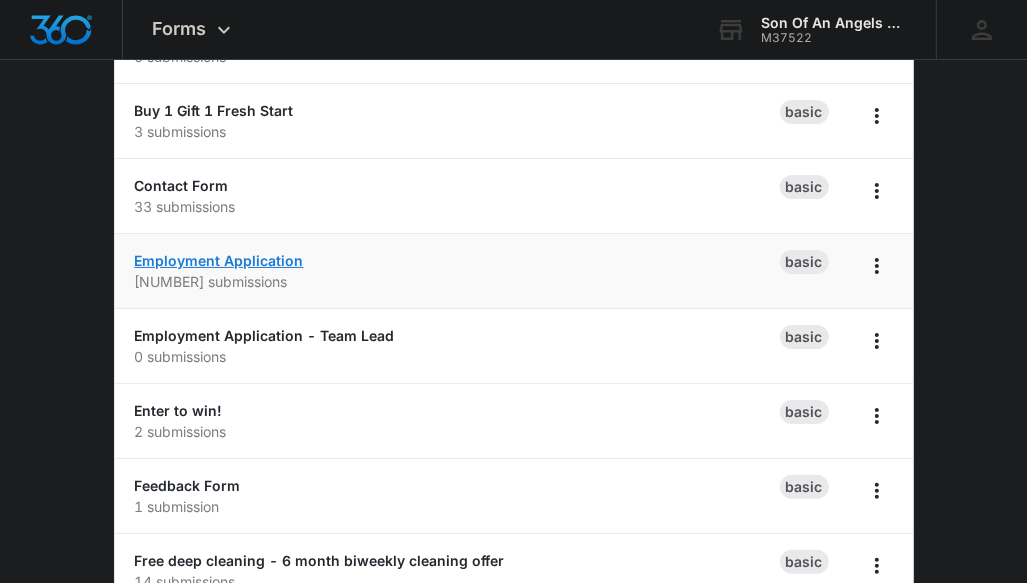 click on "Employment Application" at bounding box center [219, 260] 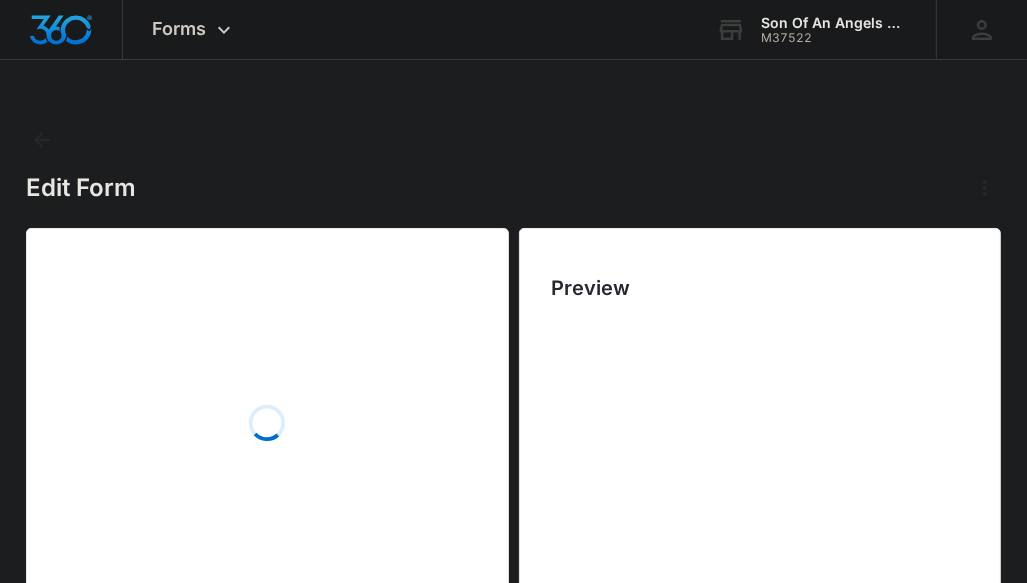 scroll, scrollTop: 0, scrollLeft: 0, axis: both 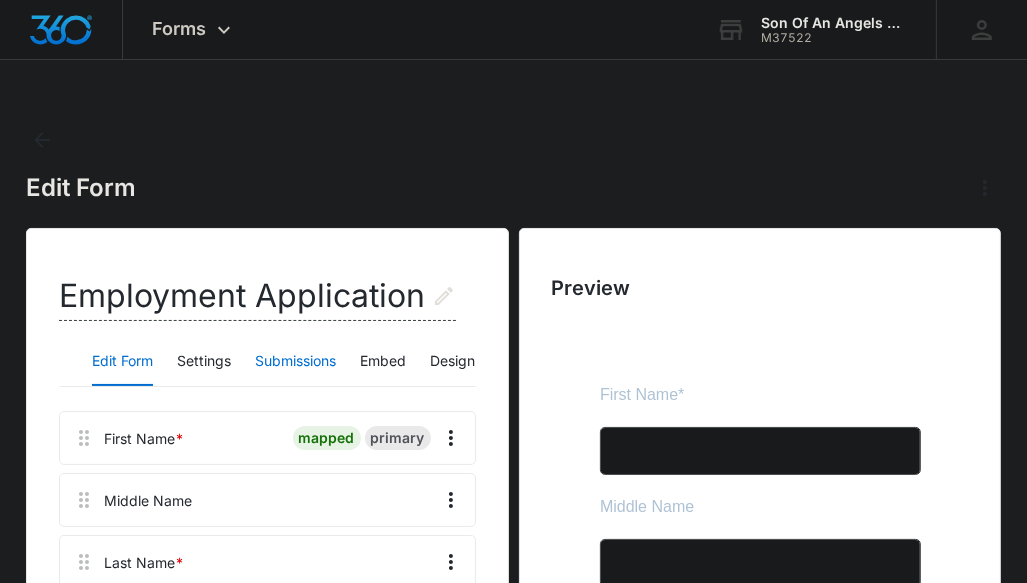 click on "Submissions" at bounding box center (295, 362) 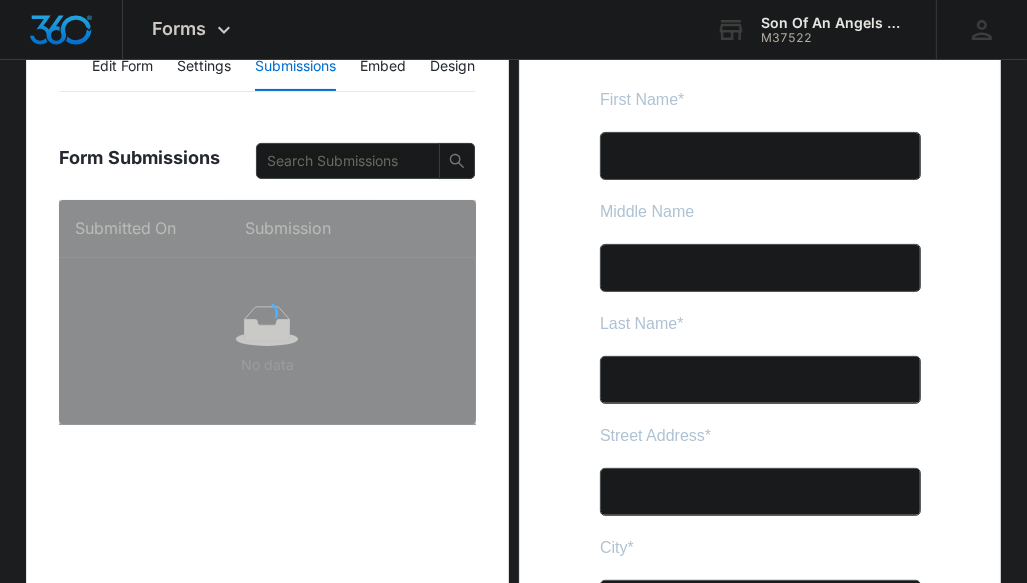 scroll, scrollTop: 296, scrollLeft: 0, axis: vertical 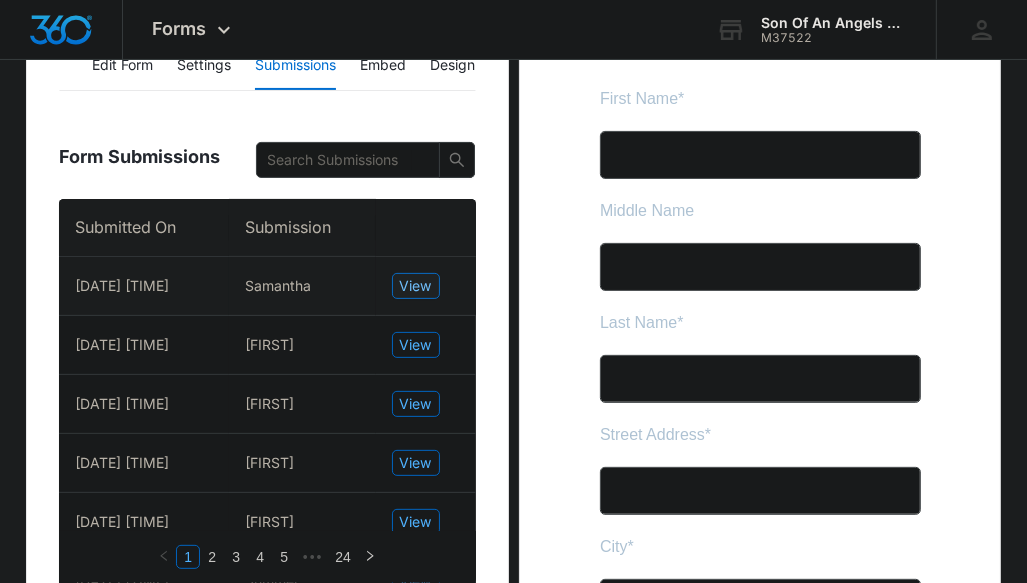 click on "View" at bounding box center (416, 286) 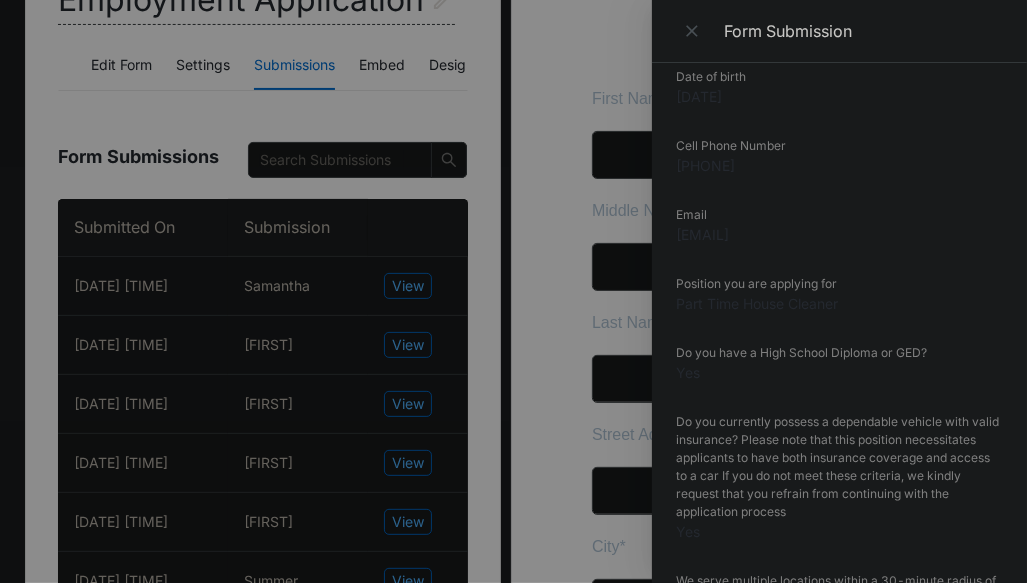 scroll, scrollTop: 488, scrollLeft: 0, axis: vertical 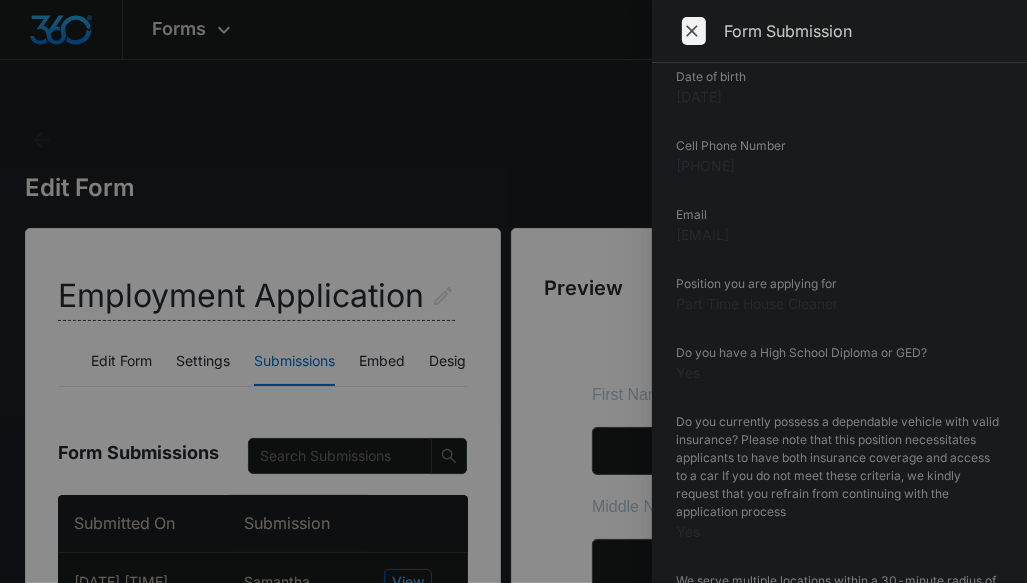 click 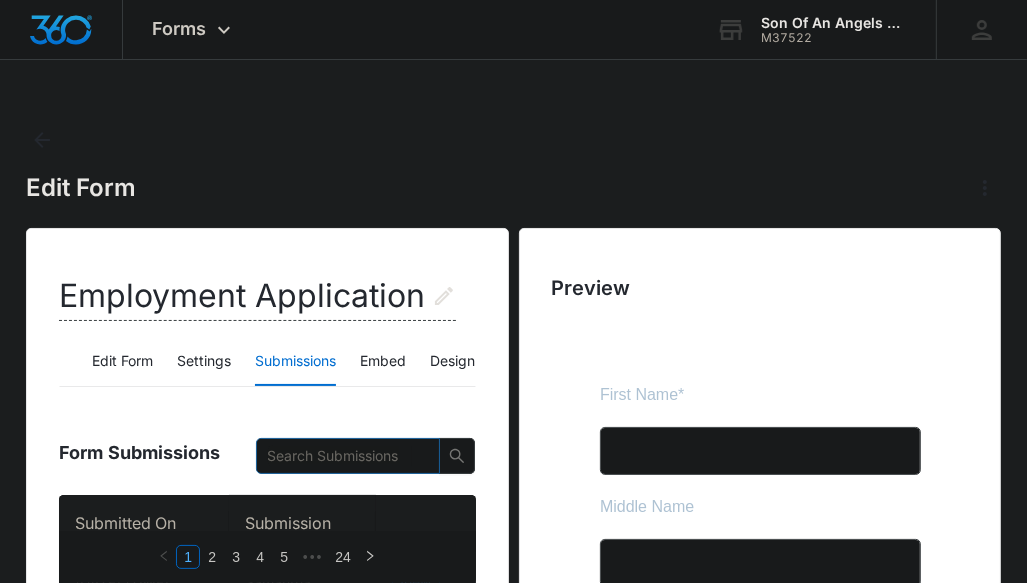 click at bounding box center [340, 456] 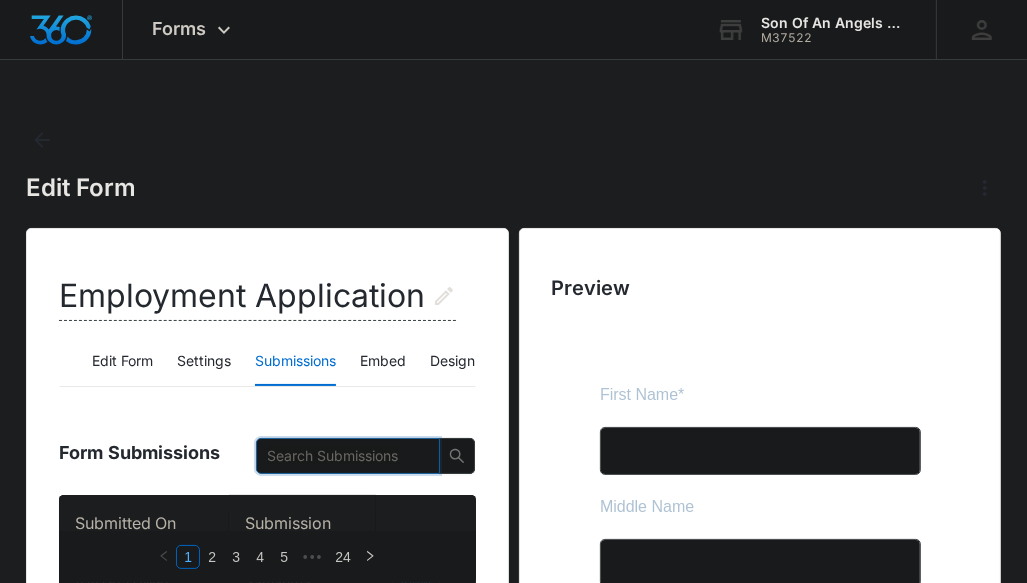 paste on "[FIRST] [LAST]" 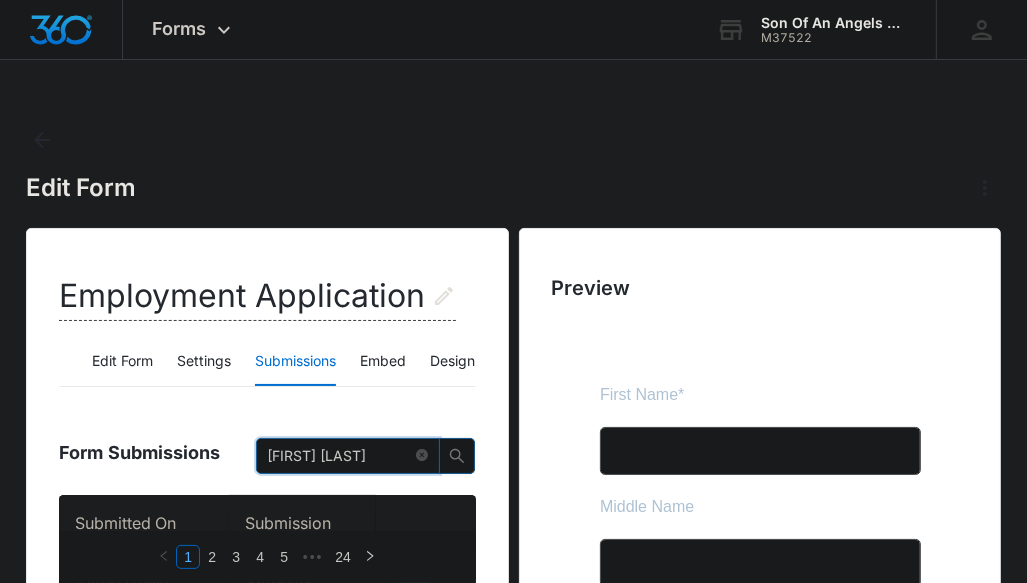 click at bounding box center [457, 456] 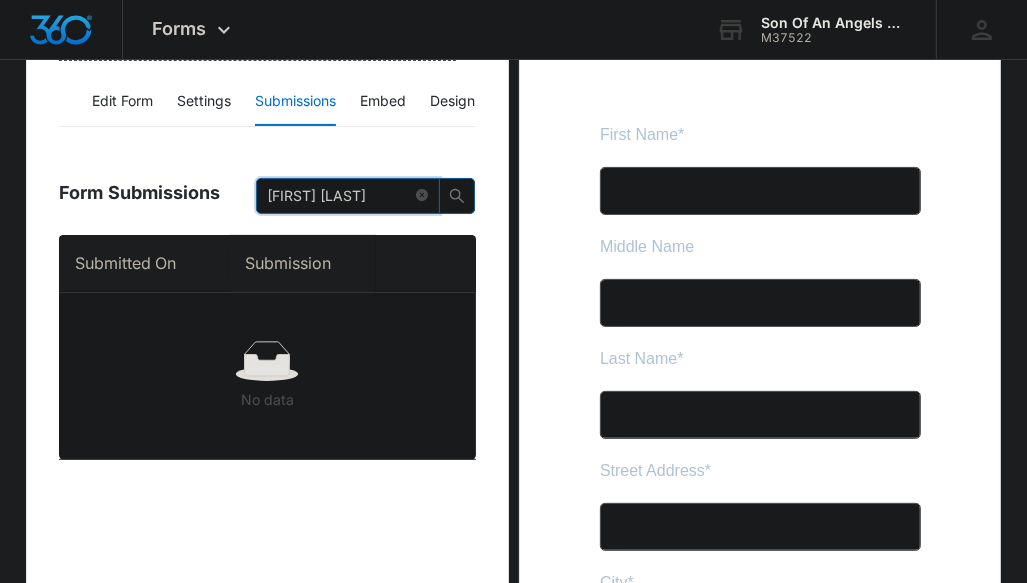 scroll, scrollTop: 260, scrollLeft: 0, axis: vertical 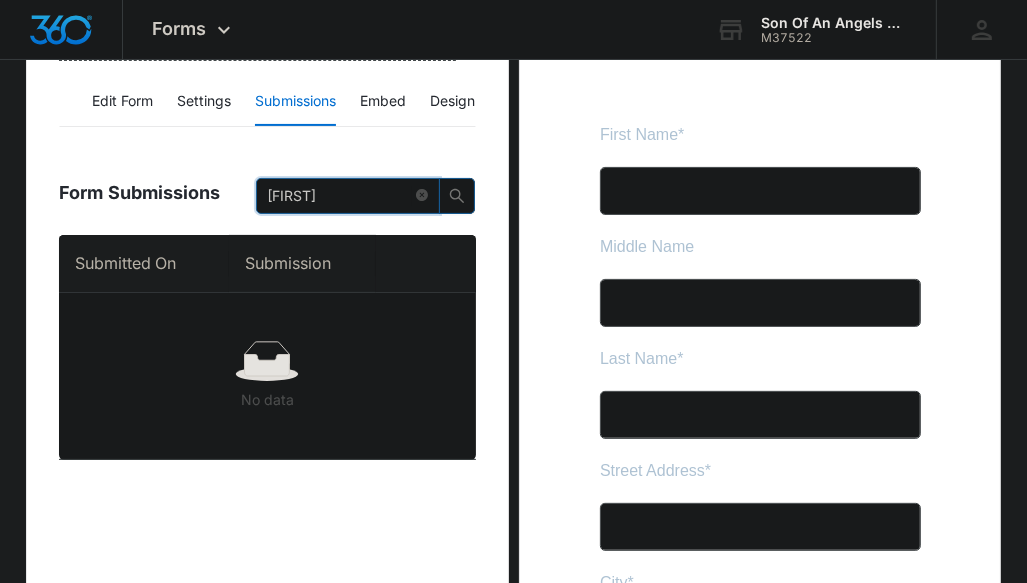 click 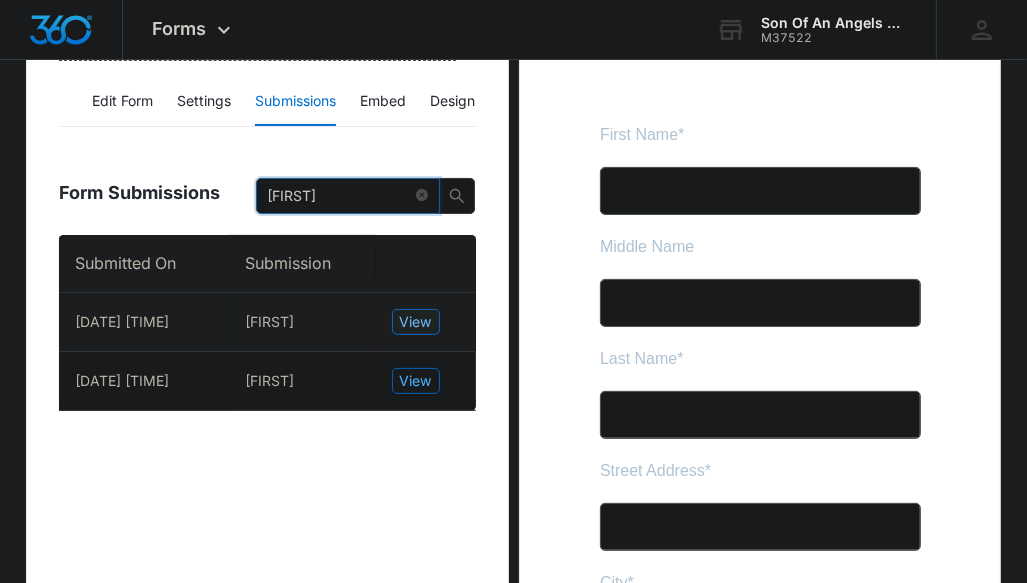 type on "[FIRST]" 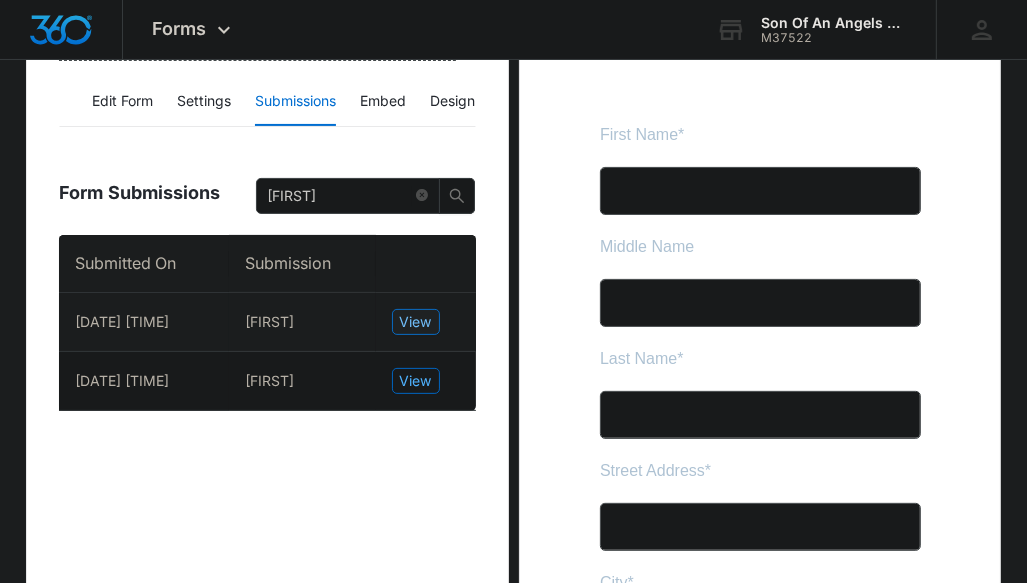 click on "View" at bounding box center [416, 322] 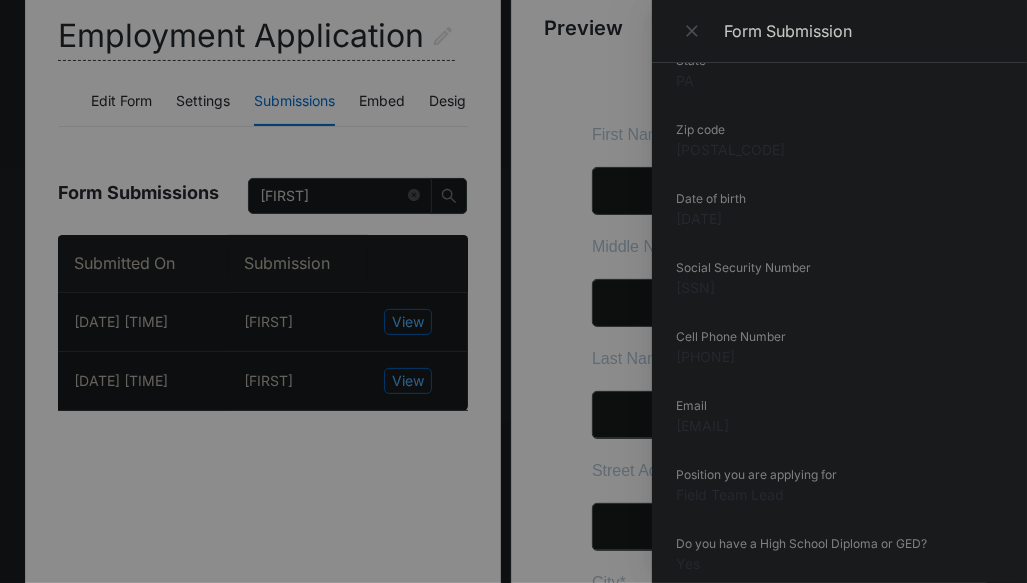 scroll, scrollTop: 572, scrollLeft: 0, axis: vertical 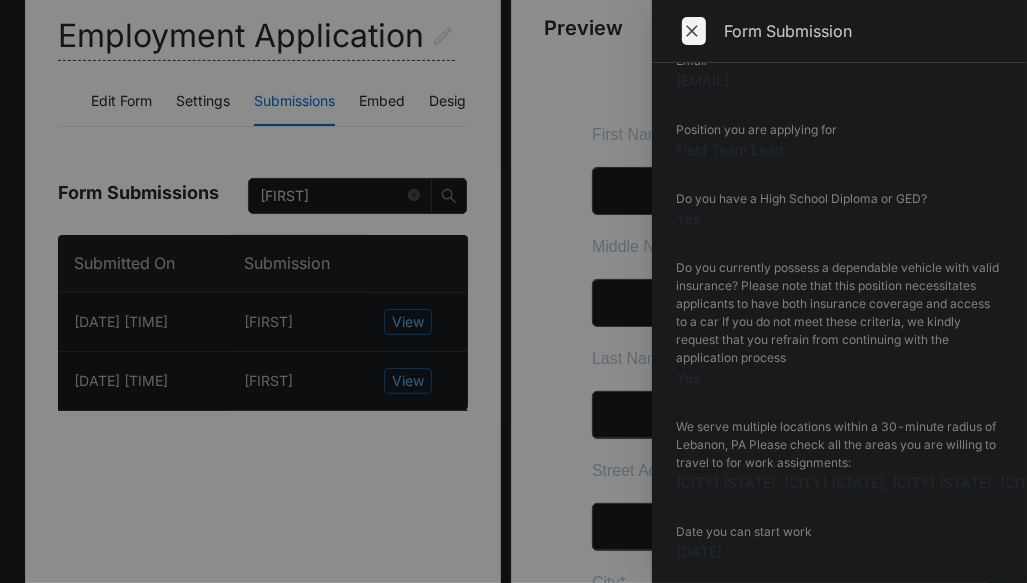 click 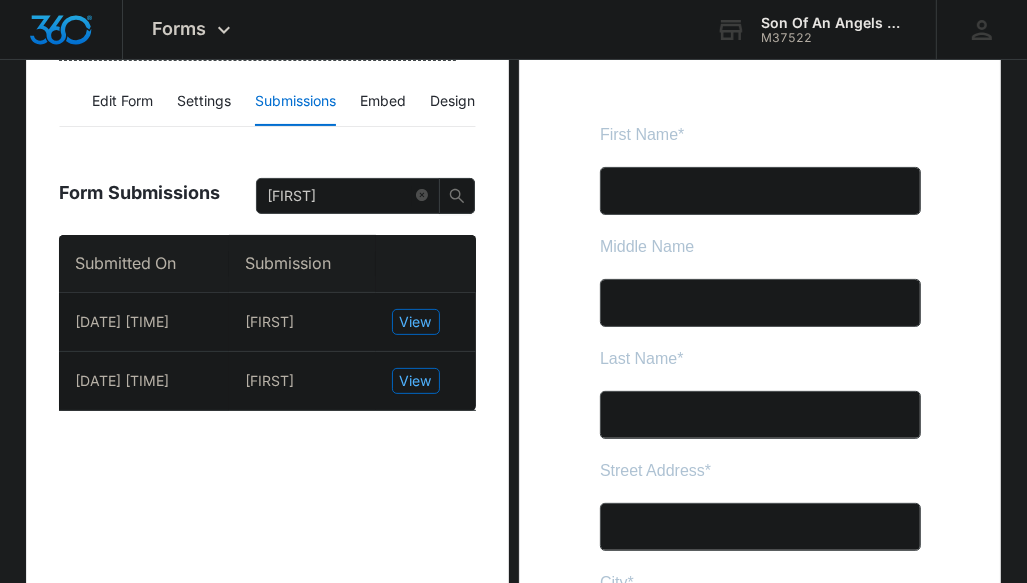 click on "Submissions" at bounding box center (295, 102) 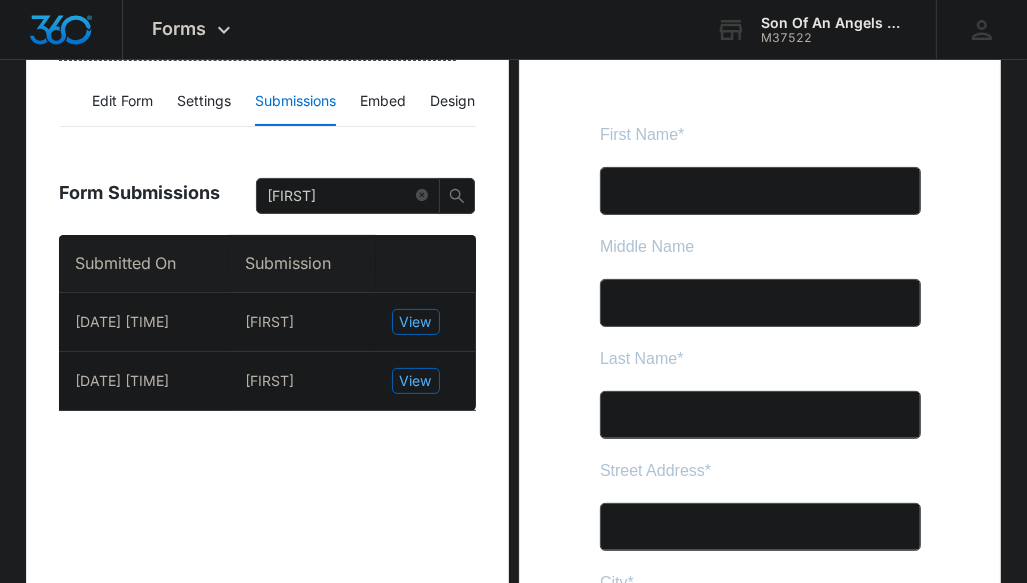 click on "Submissions" at bounding box center (295, 102) 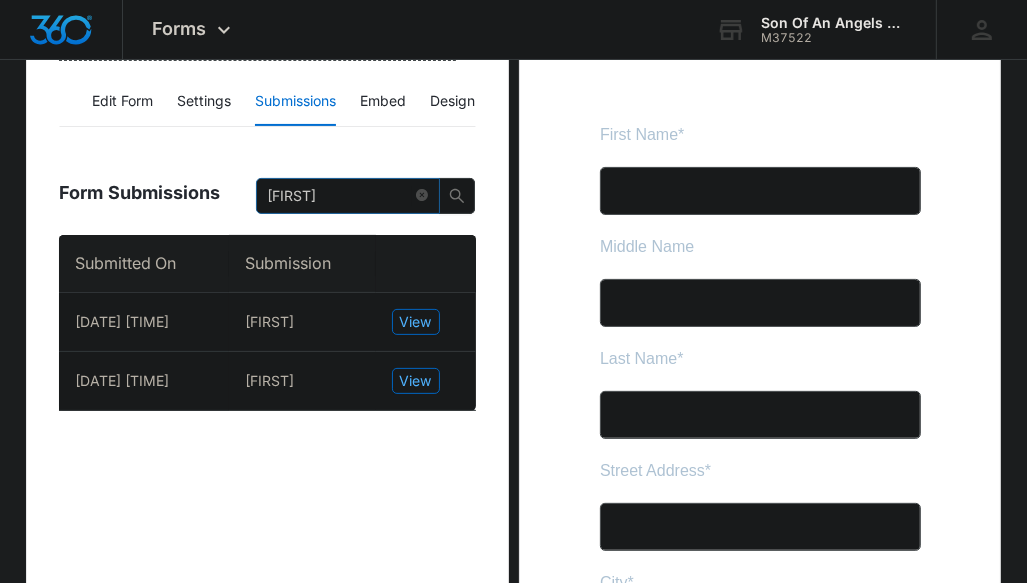 click on "[FIRST]" at bounding box center (348, 196) 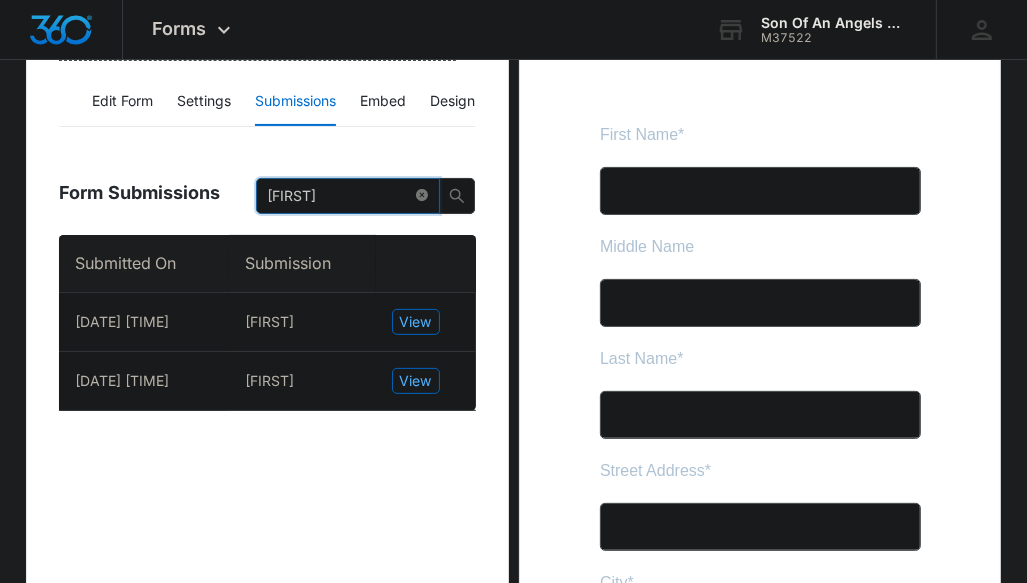 click 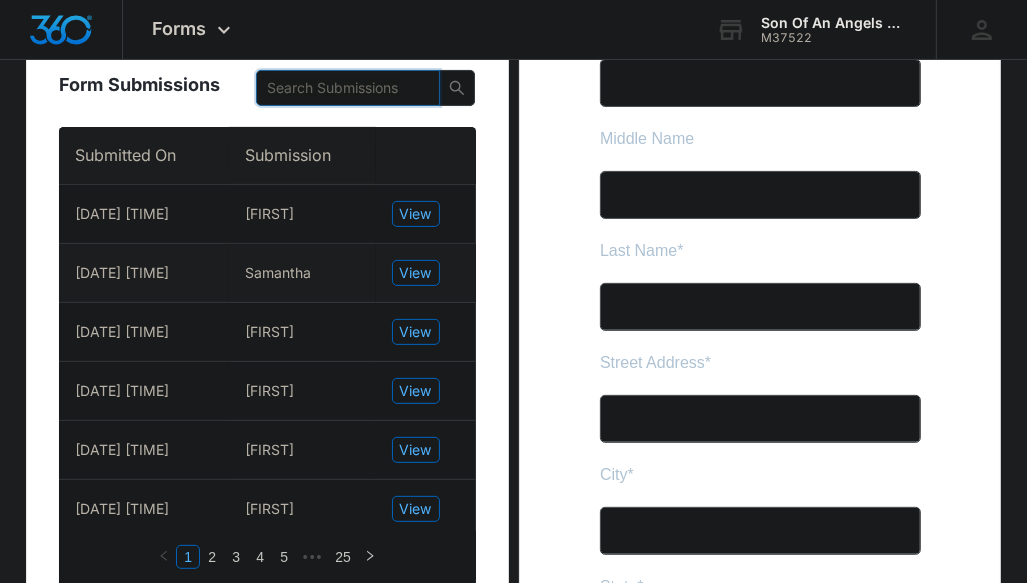 scroll, scrollTop: 371, scrollLeft: 0, axis: vertical 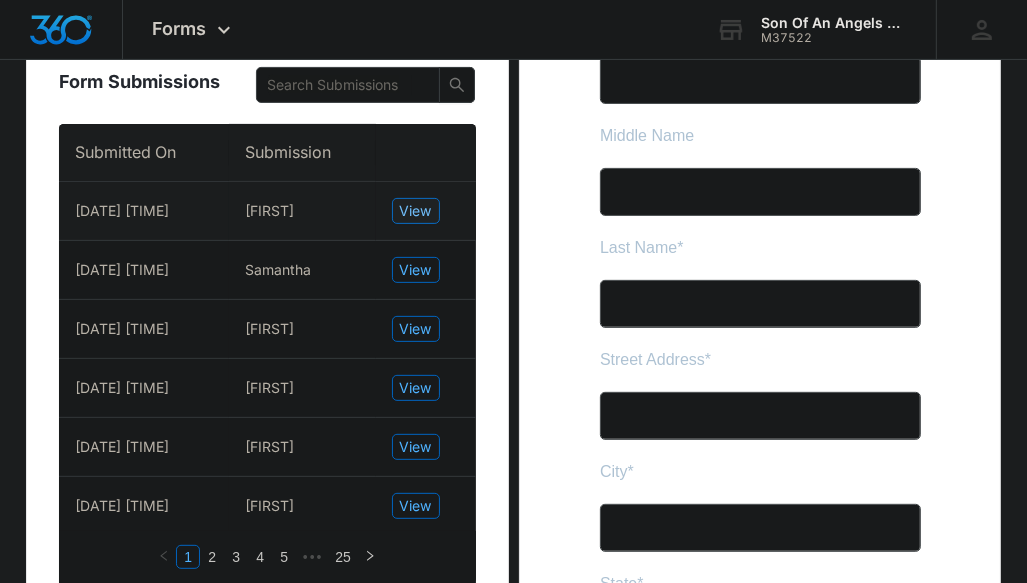 click on "View" at bounding box center (416, 211) 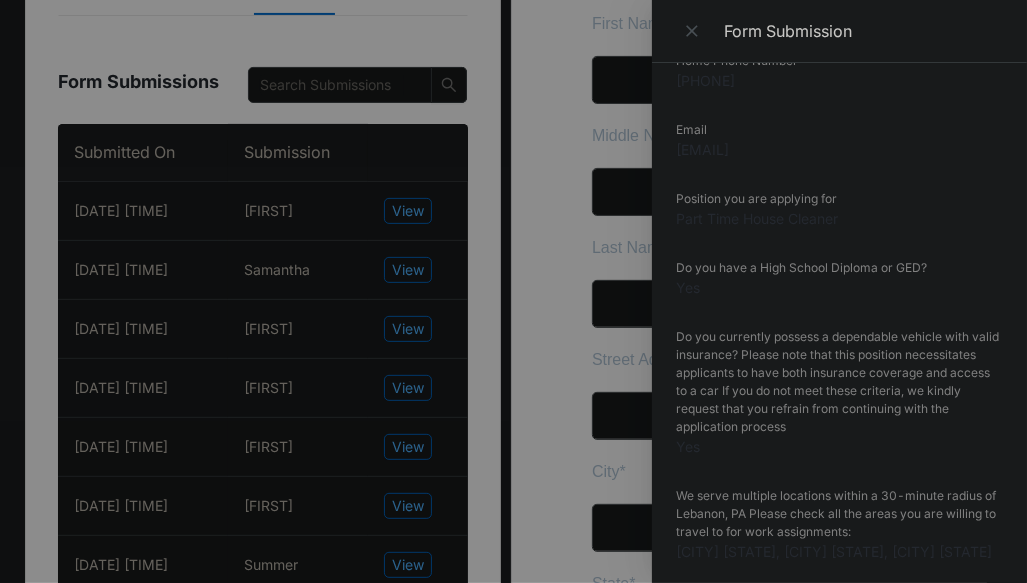 click at bounding box center (513, 291) 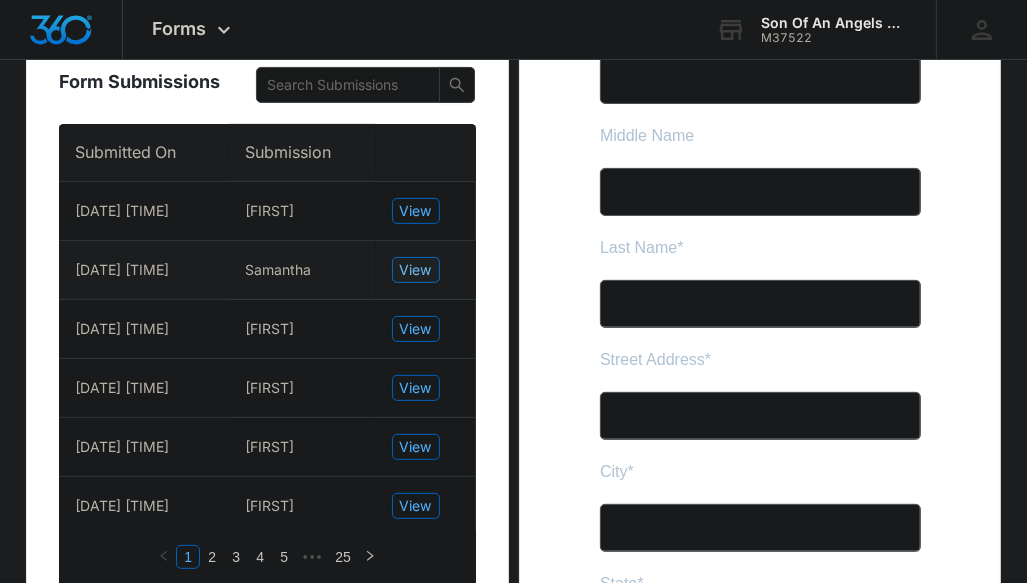 click on "View" at bounding box center (416, 270) 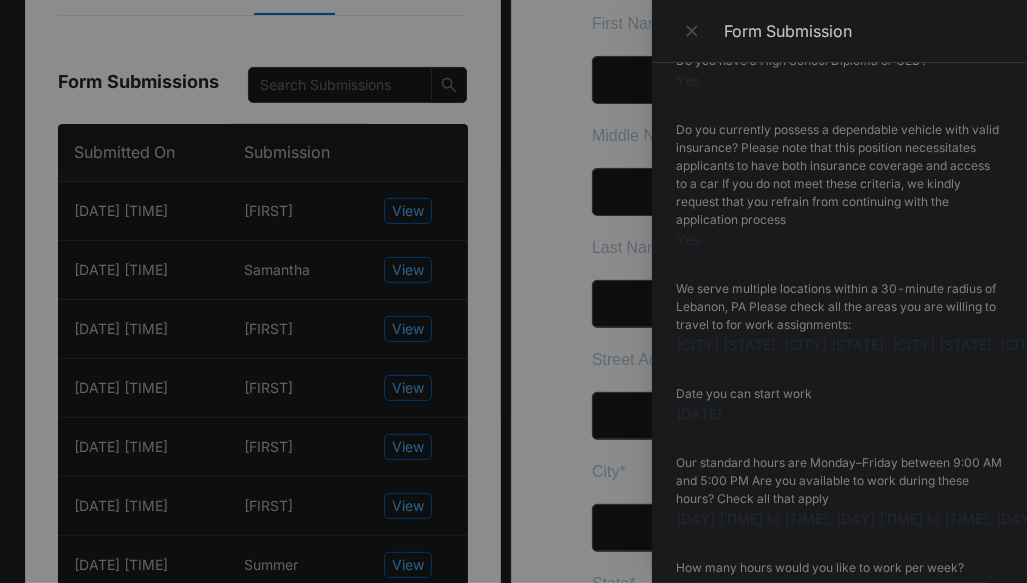 scroll, scrollTop: 0, scrollLeft: 0, axis: both 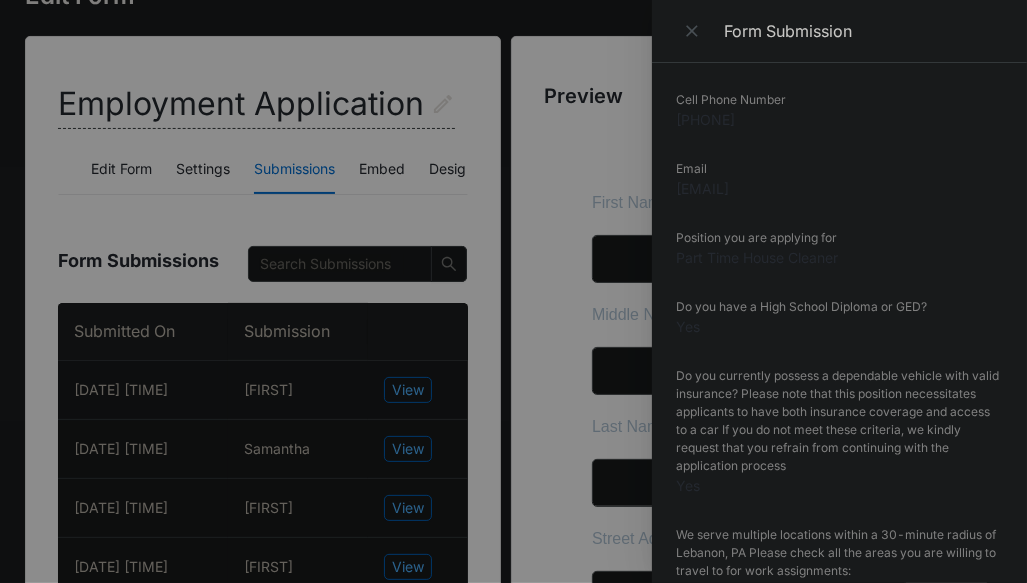 click at bounding box center (513, 291) 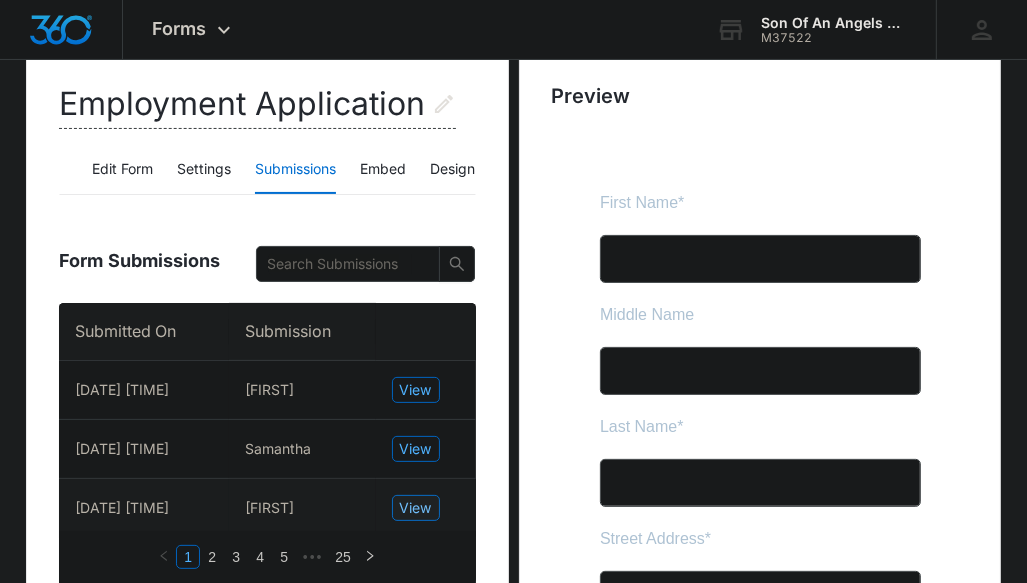 click on "View" at bounding box center (416, 508) 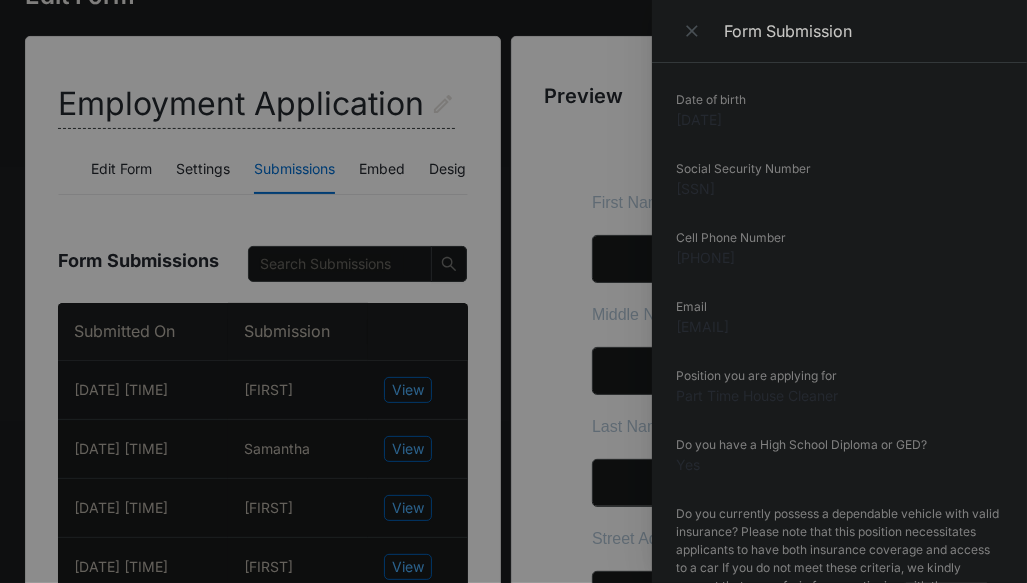 click at bounding box center (513, 291) 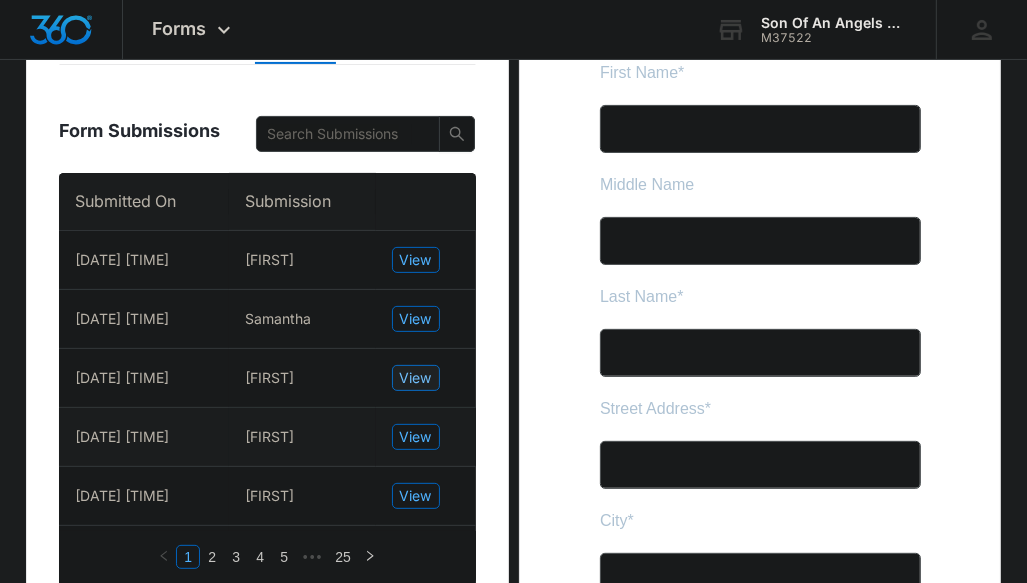 scroll, scrollTop: 326, scrollLeft: 0, axis: vertical 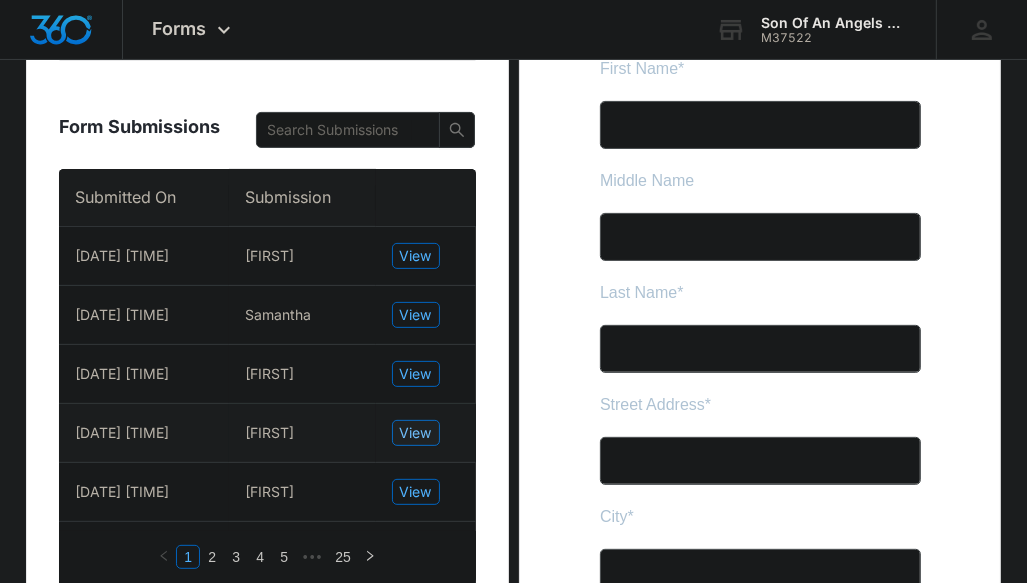 click on "View" at bounding box center (416, 433) 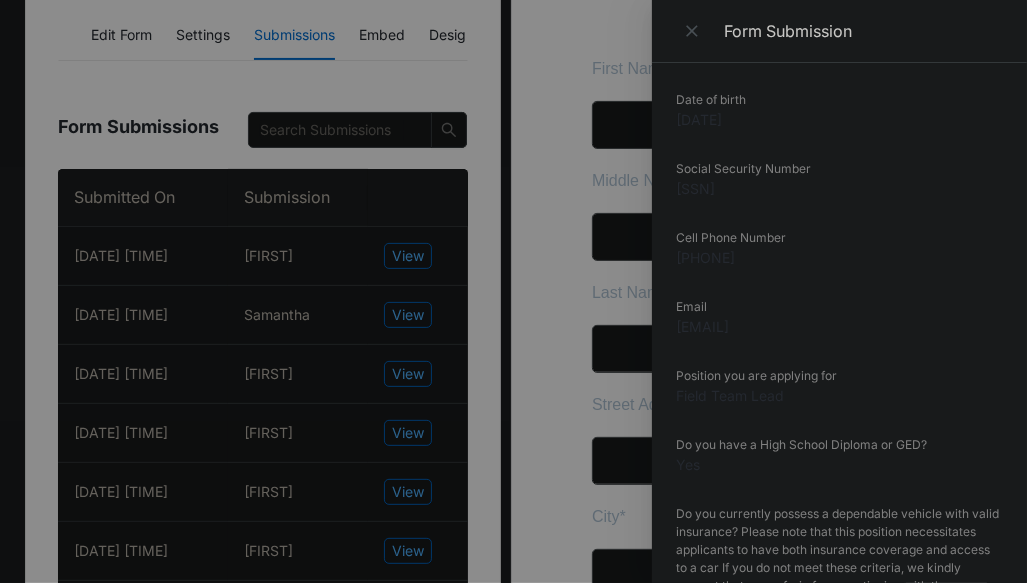 click at bounding box center [513, 291] 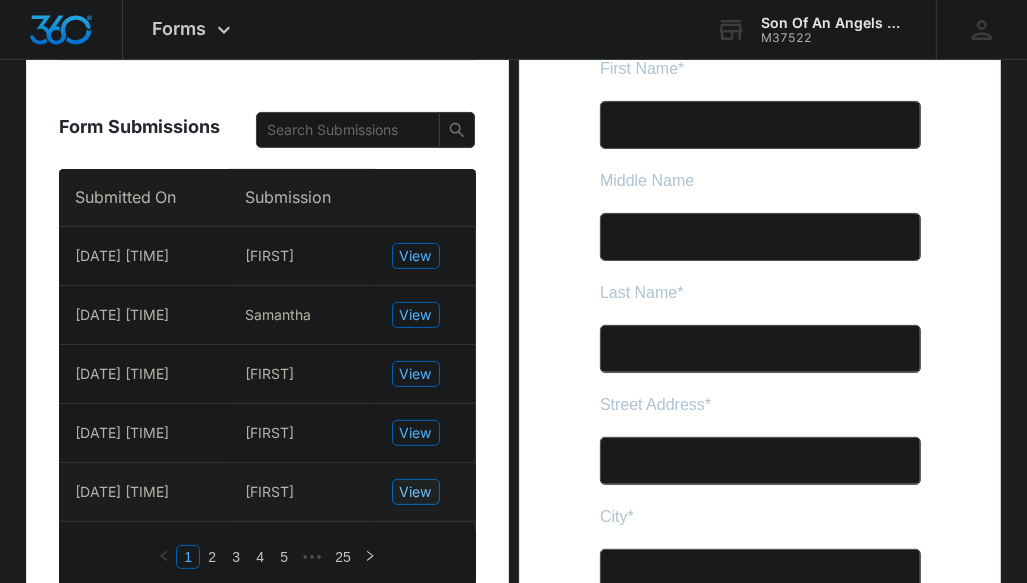click on "View" at bounding box center [416, 492] 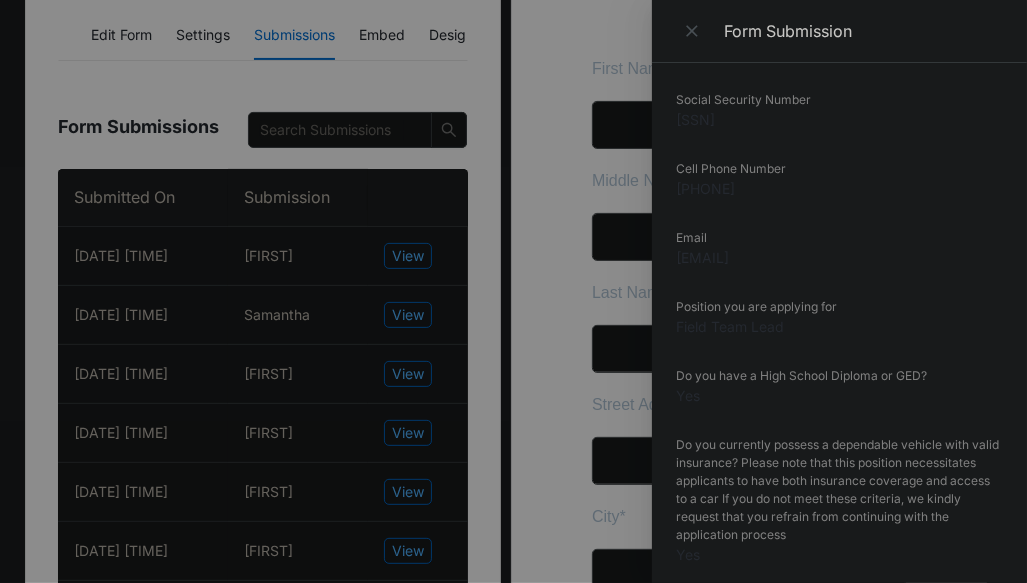 click at bounding box center (513, 291) 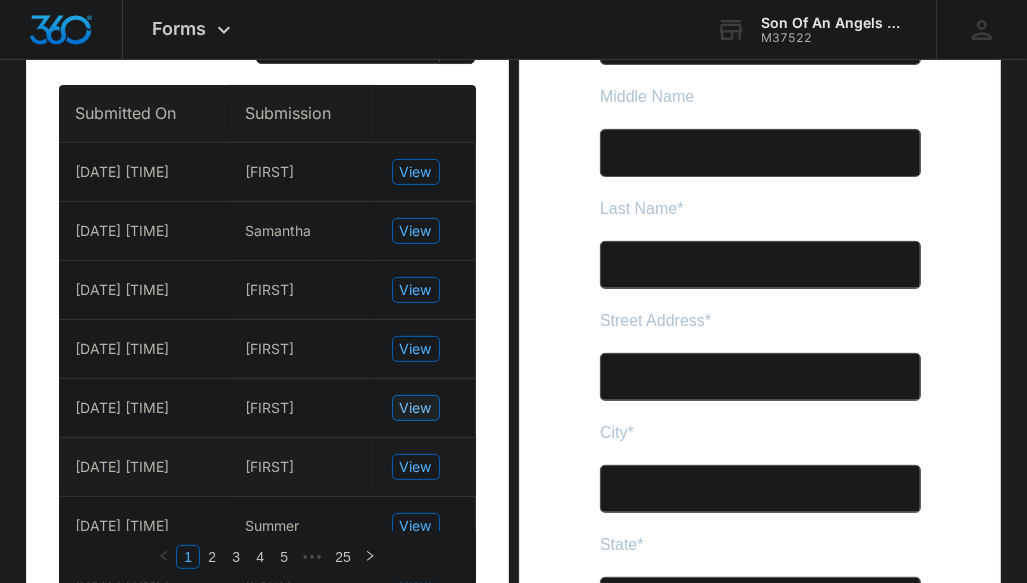 scroll, scrollTop: 412, scrollLeft: 0, axis: vertical 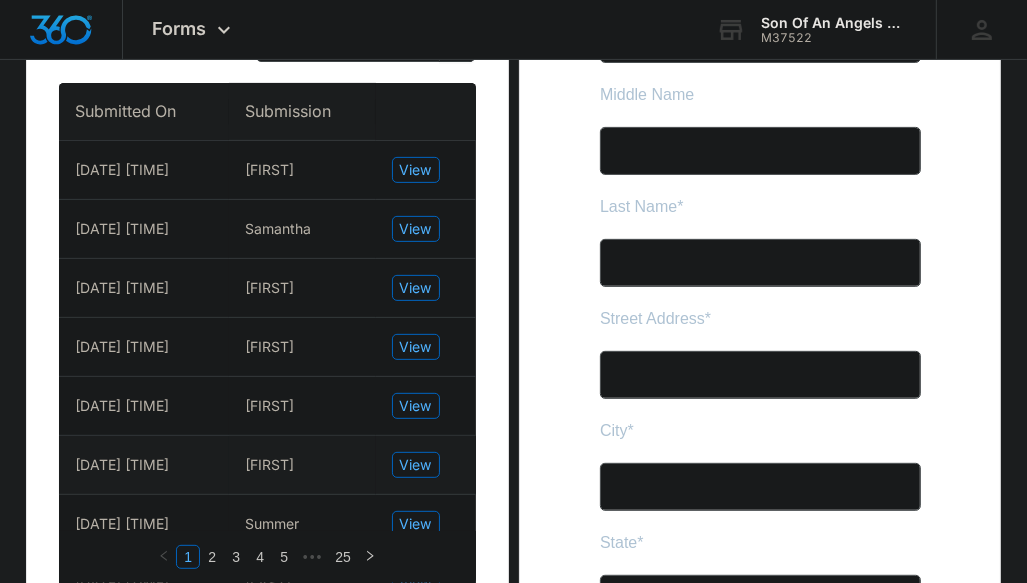 click on "View" at bounding box center [426, 465] 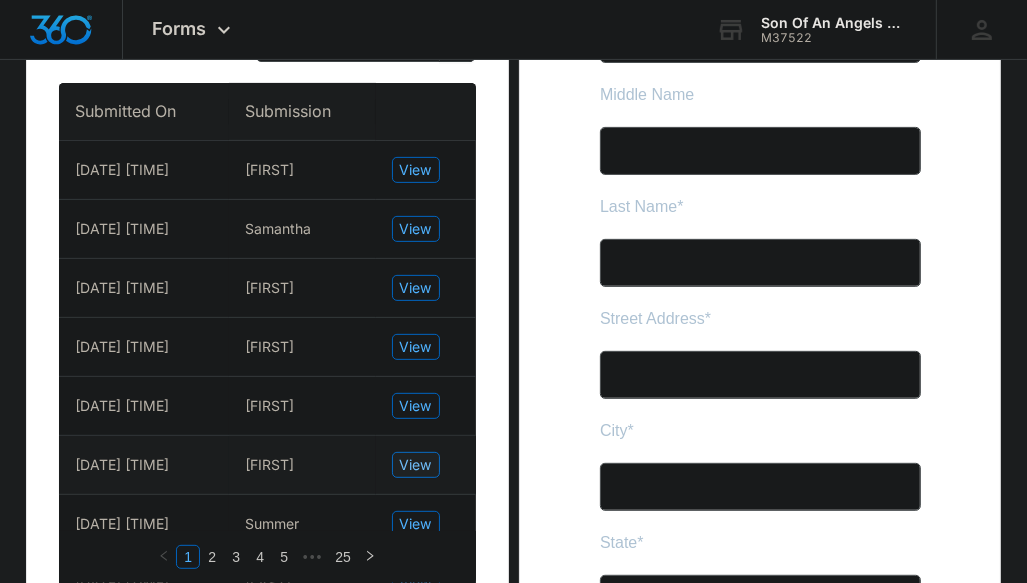 click on "View" at bounding box center [416, 465] 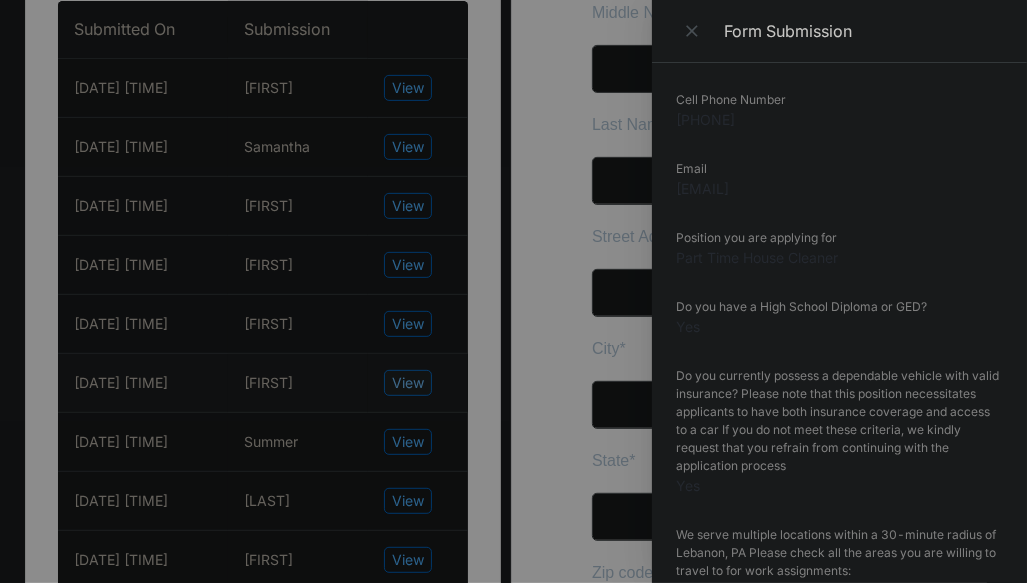 scroll, scrollTop: 495, scrollLeft: 0, axis: vertical 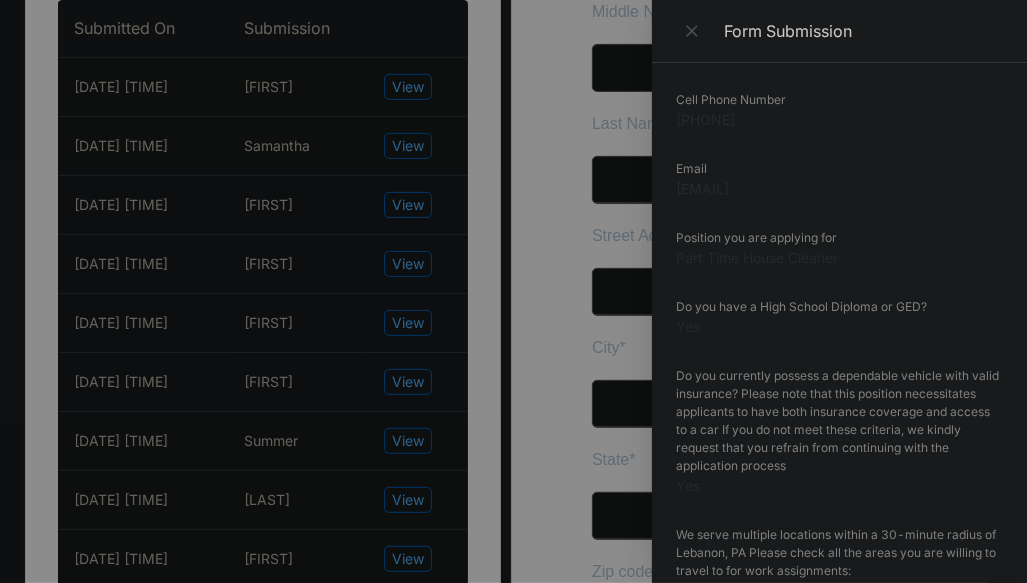 click at bounding box center [513, 291] 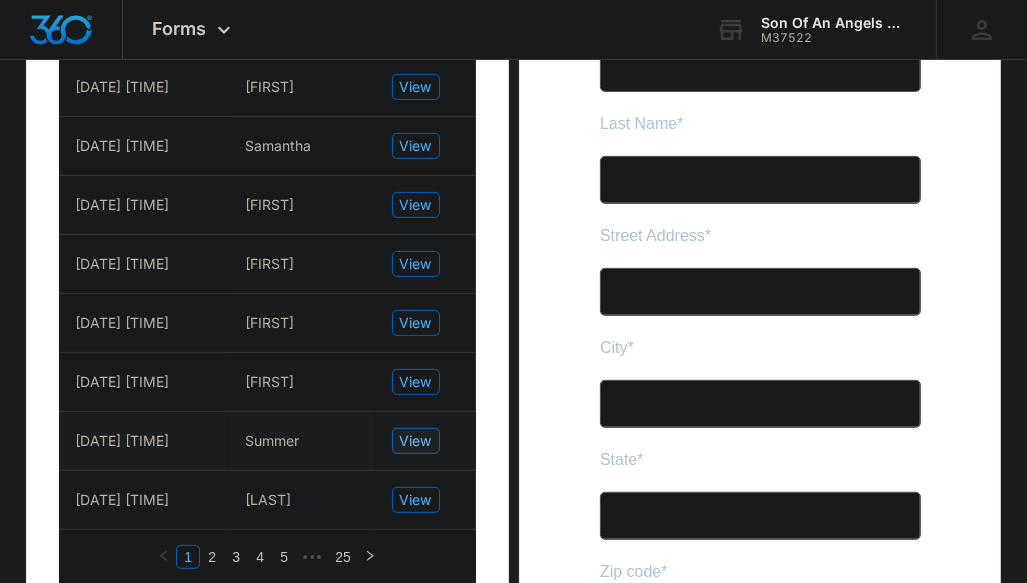 click on "View" at bounding box center [416, 441] 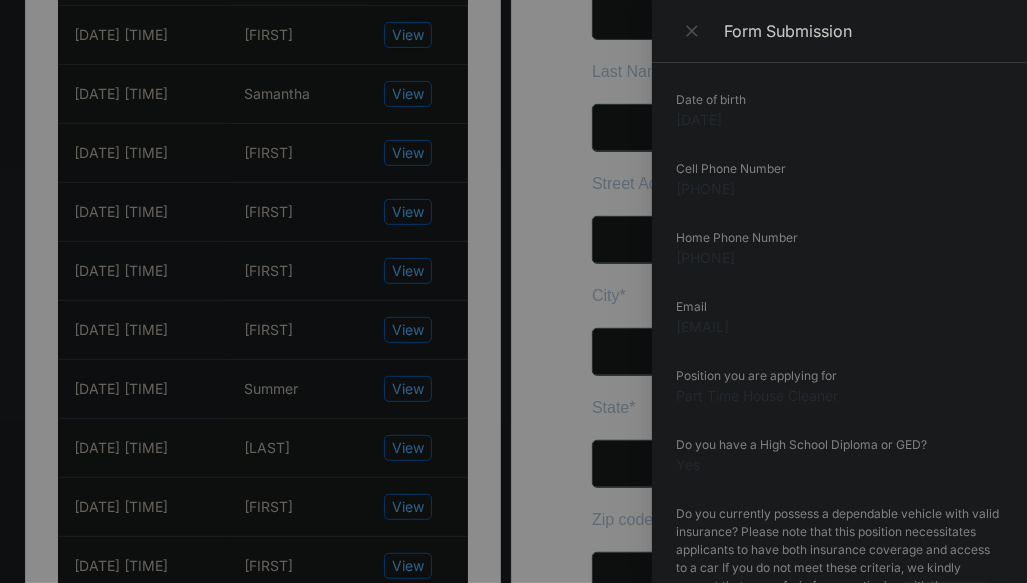 scroll, scrollTop: 548, scrollLeft: 0, axis: vertical 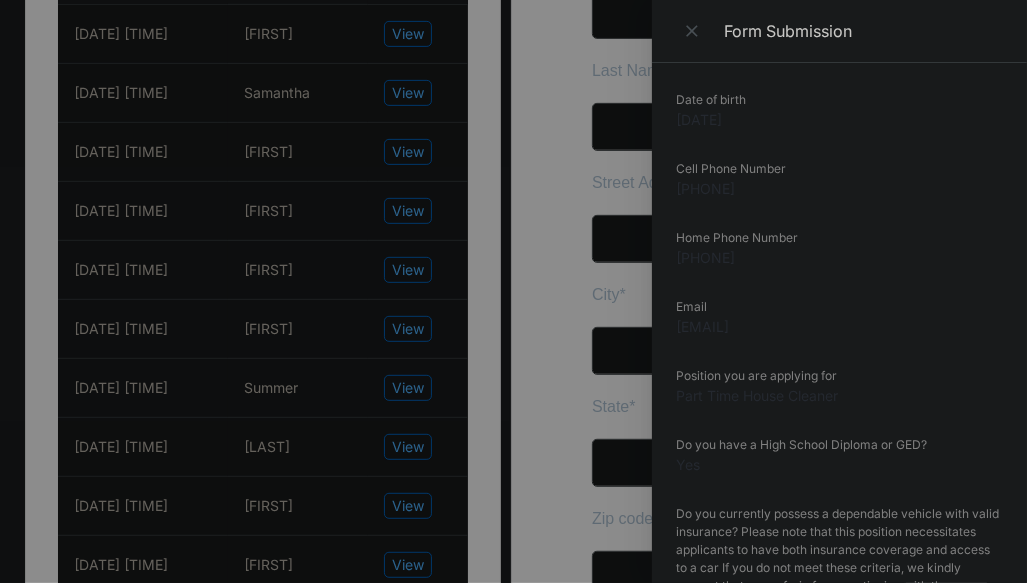 click at bounding box center (513, 291) 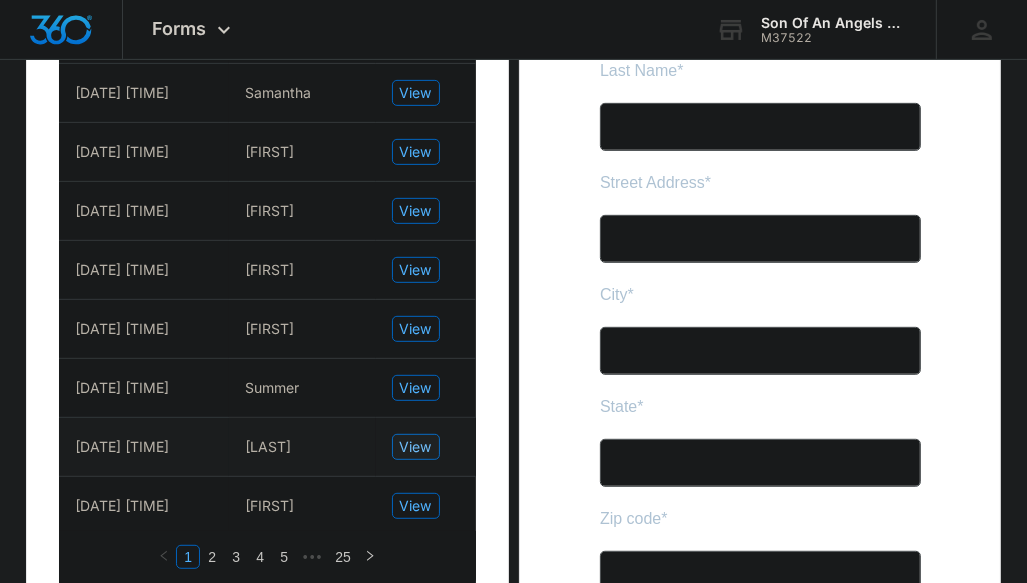 click on "View" at bounding box center (416, 447) 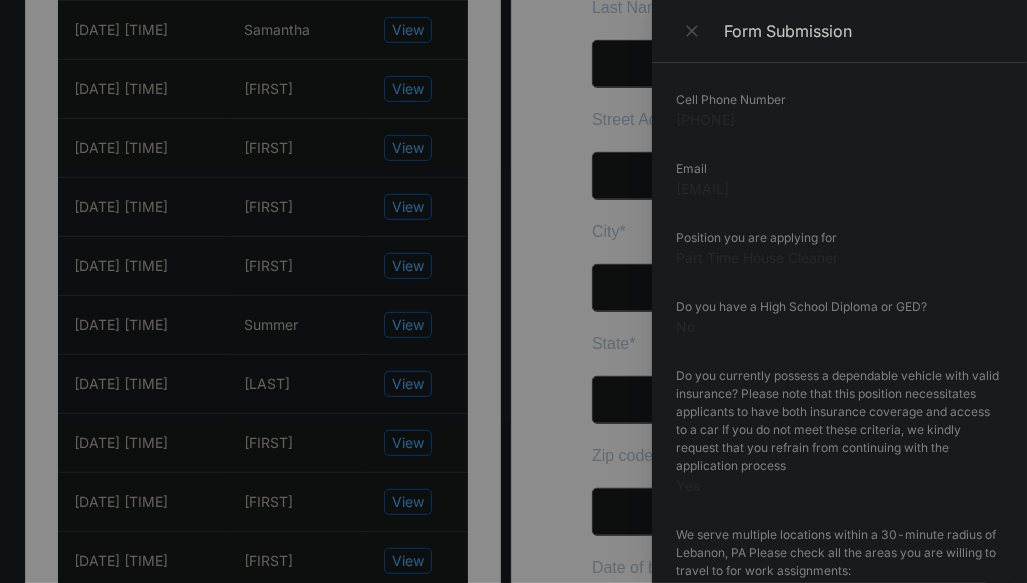 scroll, scrollTop: 614, scrollLeft: 0, axis: vertical 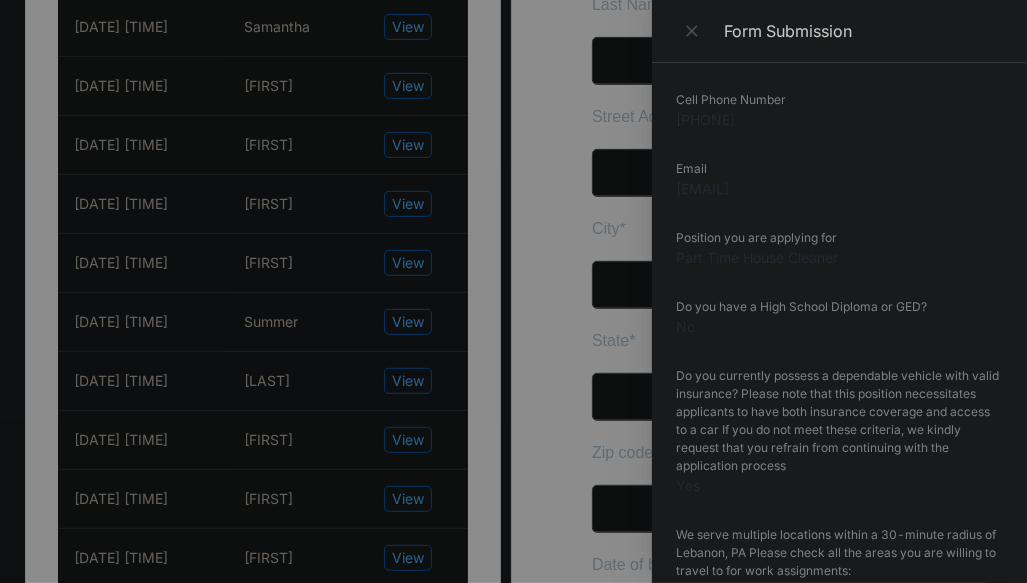 click at bounding box center [513, 291] 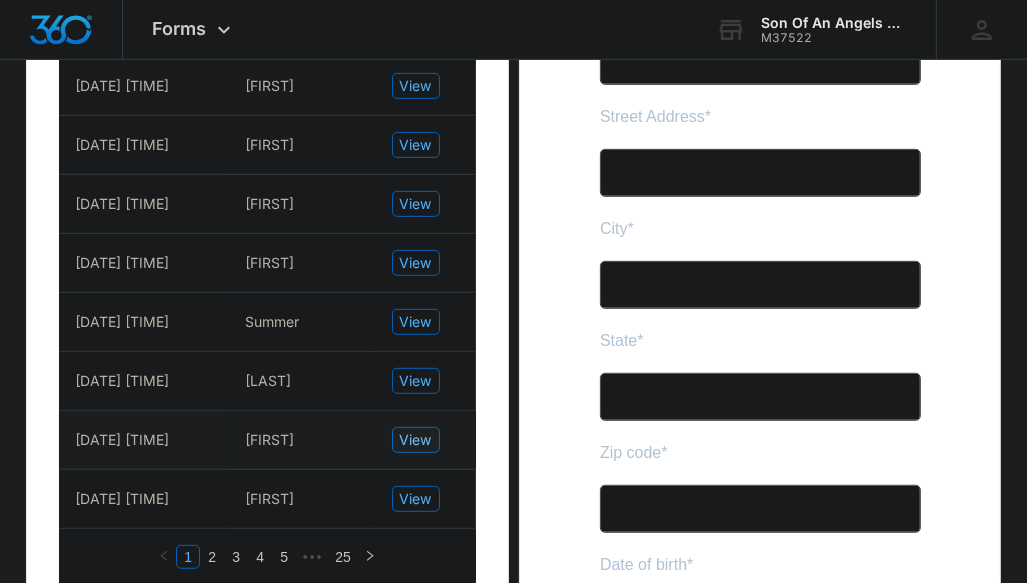 click on "View" at bounding box center [416, 440] 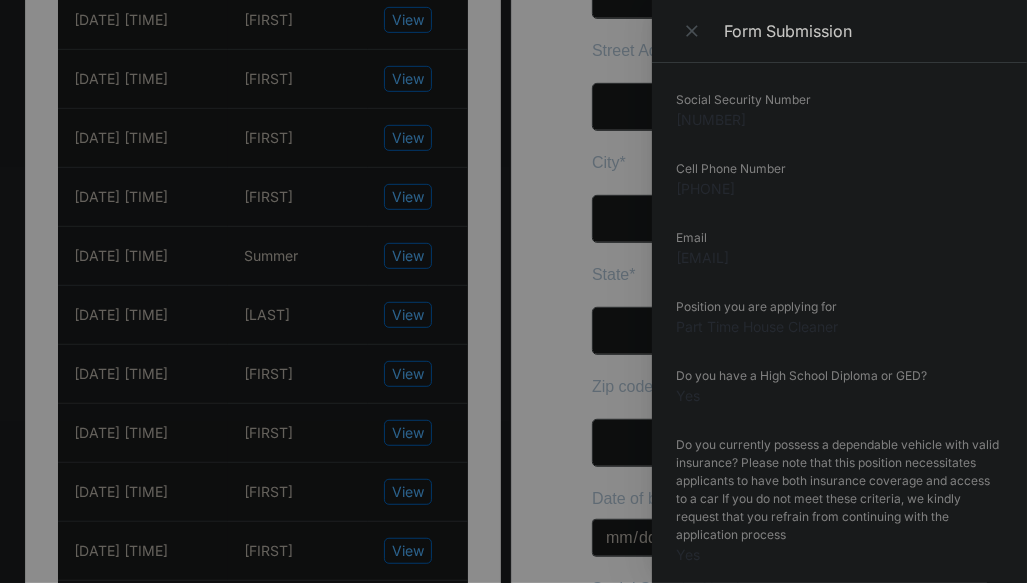 scroll, scrollTop: 680, scrollLeft: 0, axis: vertical 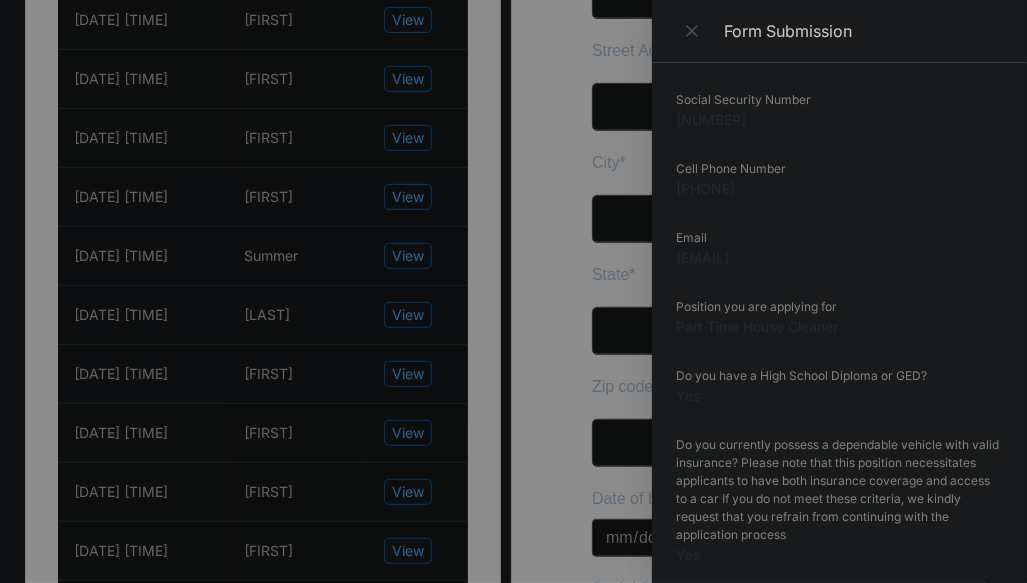 click at bounding box center [513, 291] 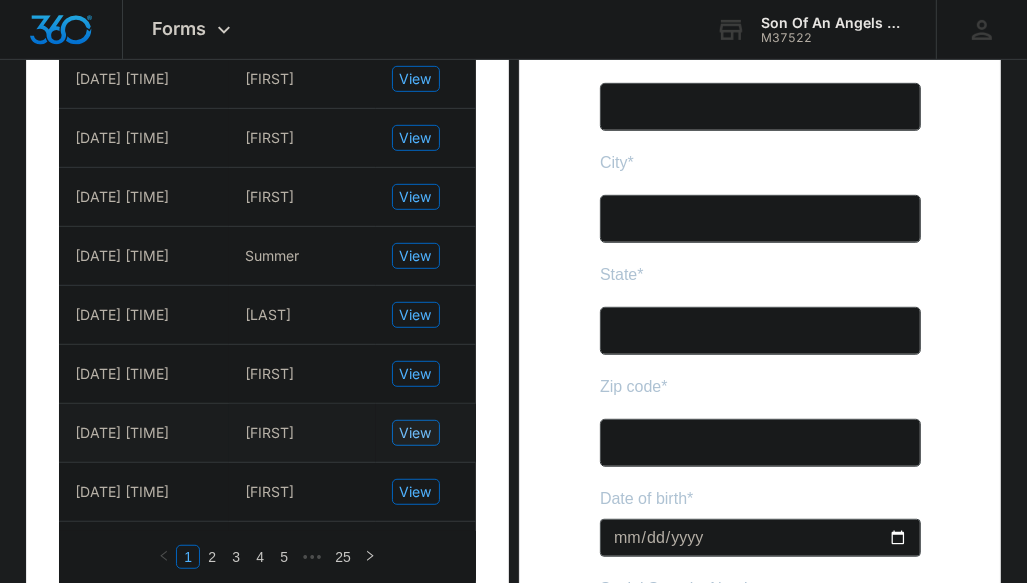 click on "View" at bounding box center [416, 433] 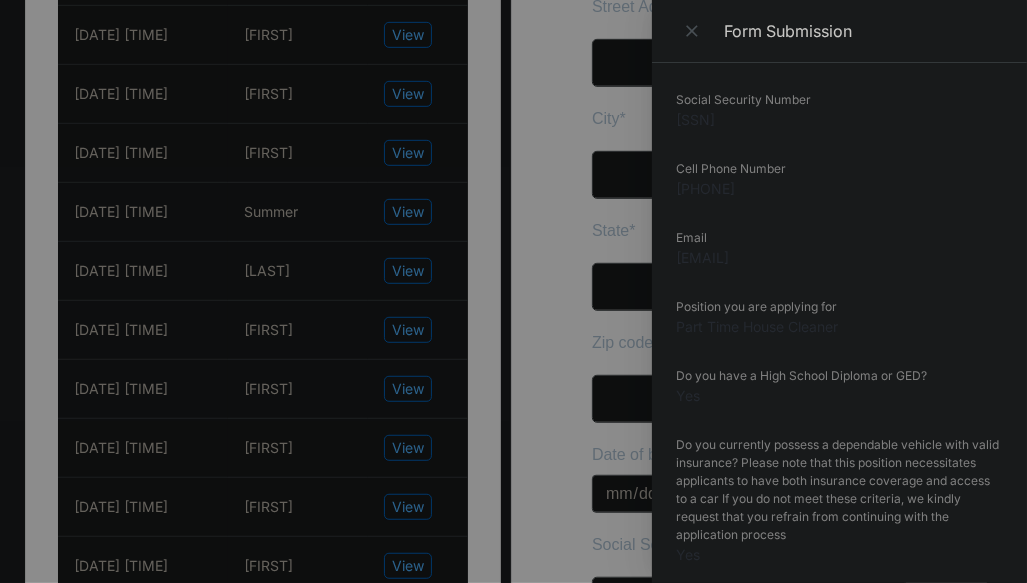 scroll, scrollTop: 727, scrollLeft: 0, axis: vertical 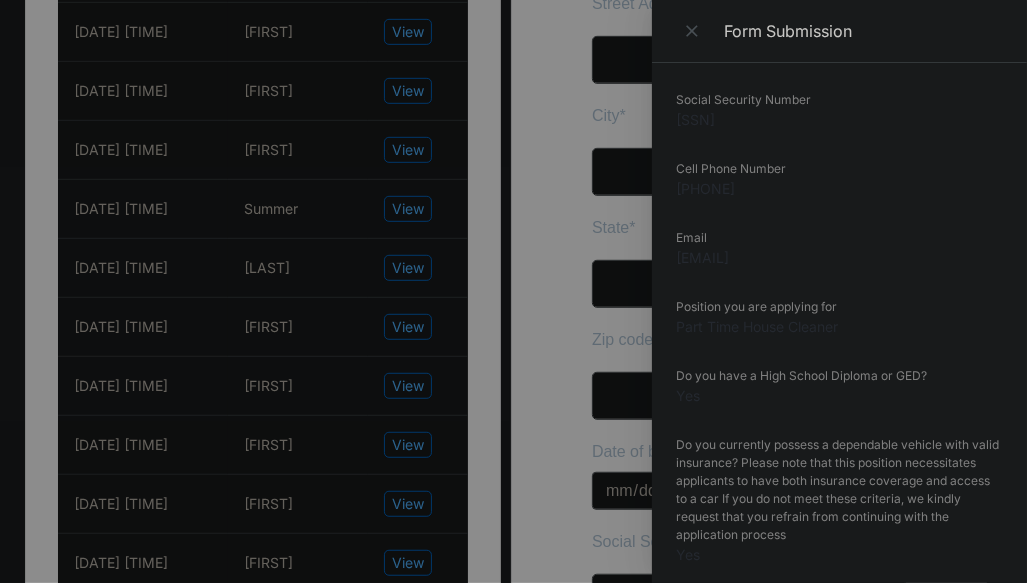 click at bounding box center (513, 291) 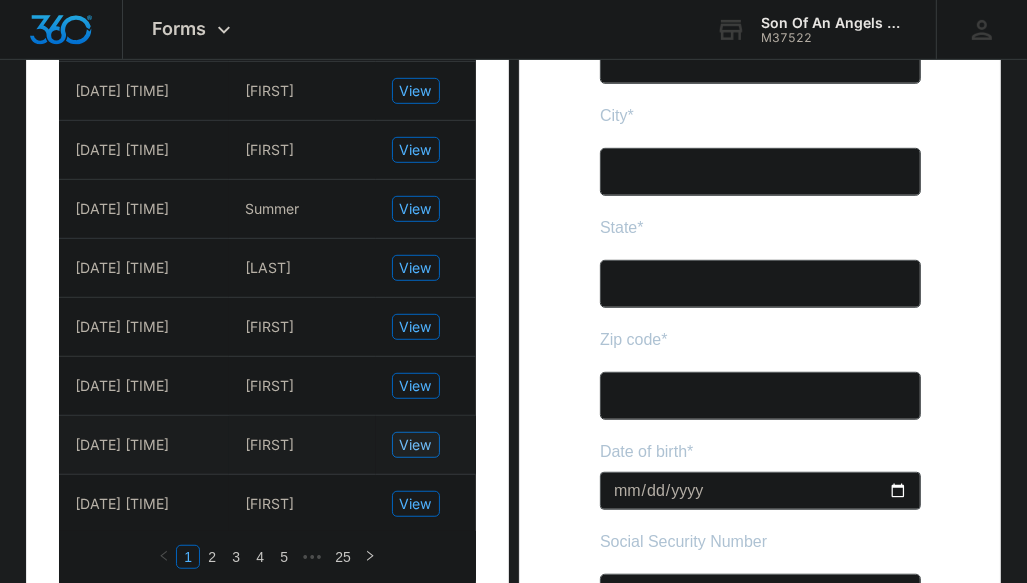 click on "View" at bounding box center (416, 445) 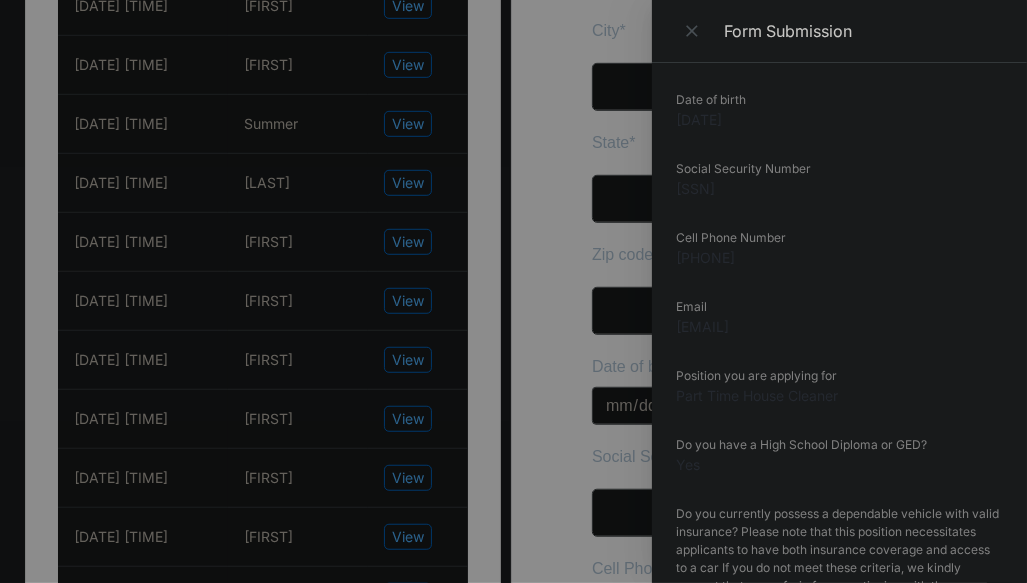 scroll, scrollTop: 815, scrollLeft: 0, axis: vertical 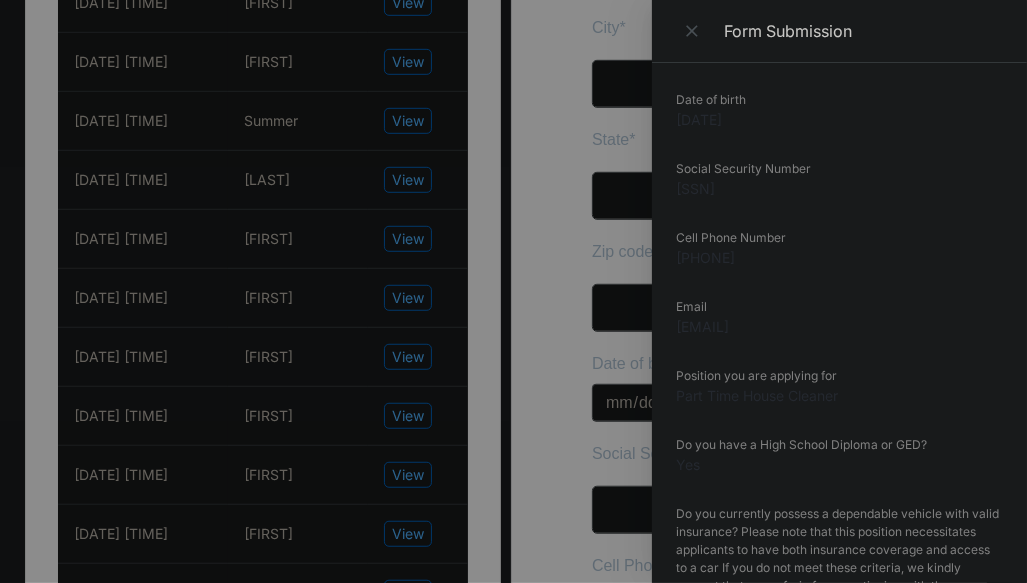 click at bounding box center (513, 291) 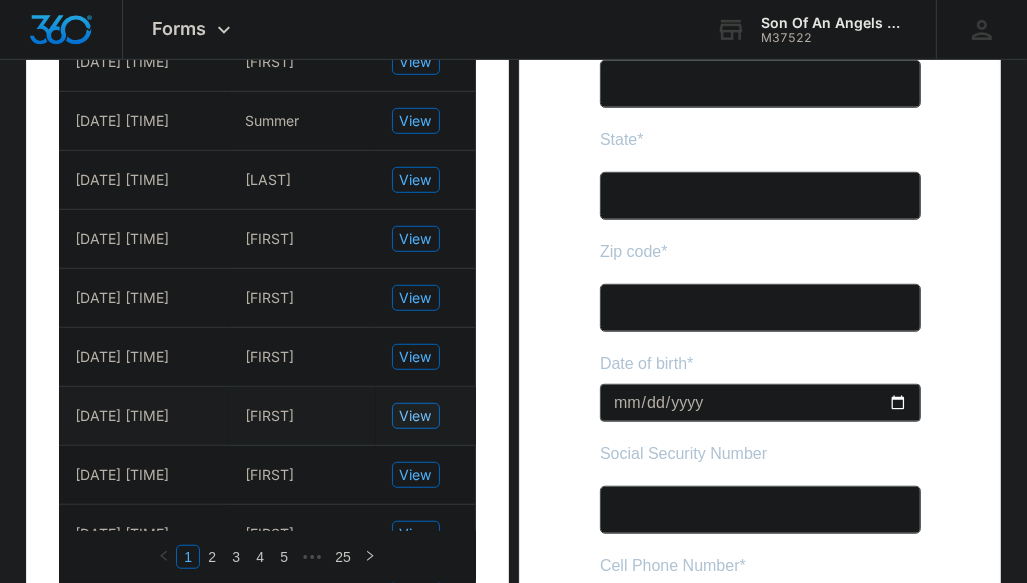 click on "View" at bounding box center [416, 416] 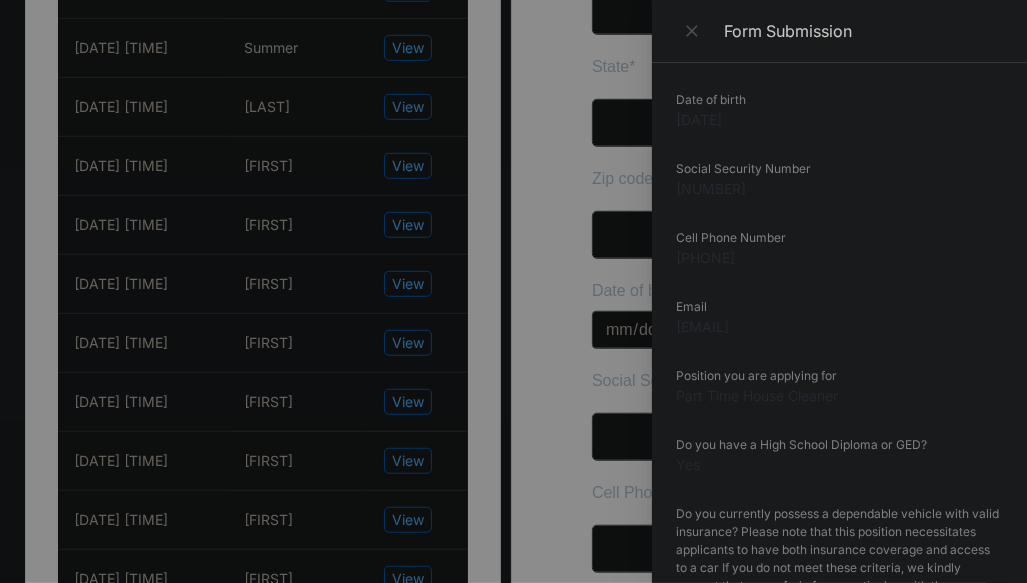 scroll, scrollTop: 890, scrollLeft: 0, axis: vertical 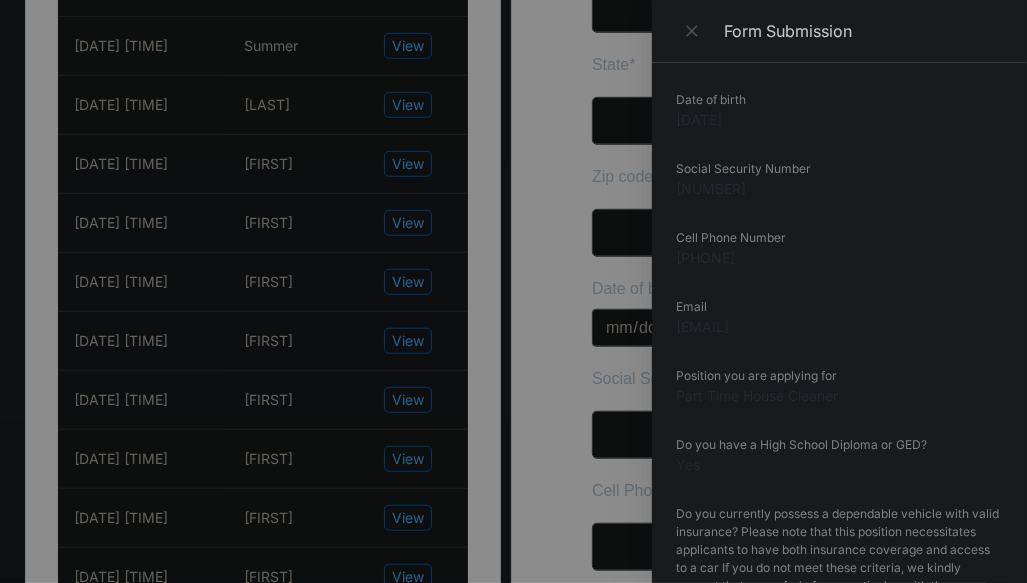 drag, startPoint x: 413, startPoint y: 440, endPoint x: 408, endPoint y: 424, distance: 16.763054 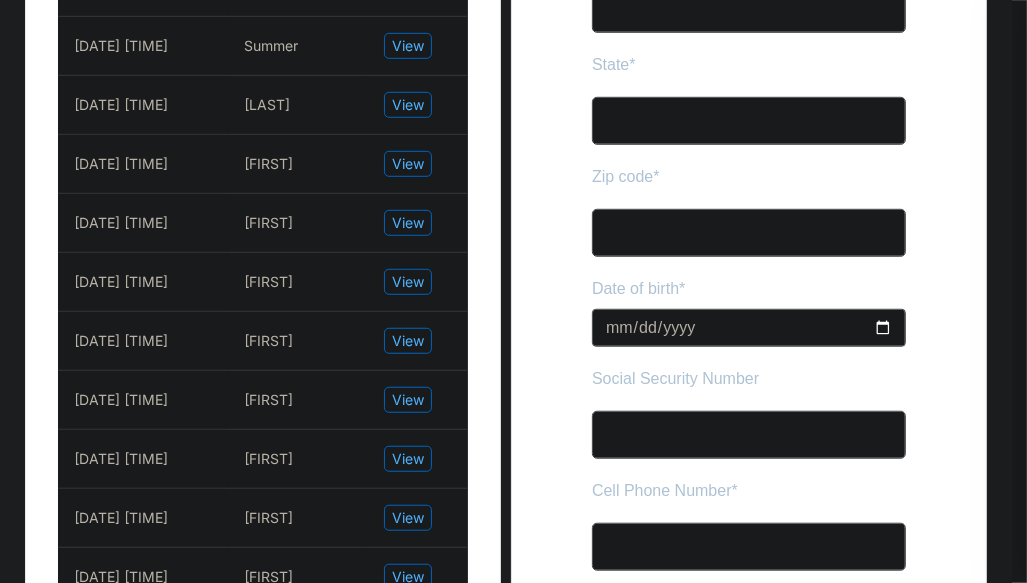 click at bounding box center [513, 291] 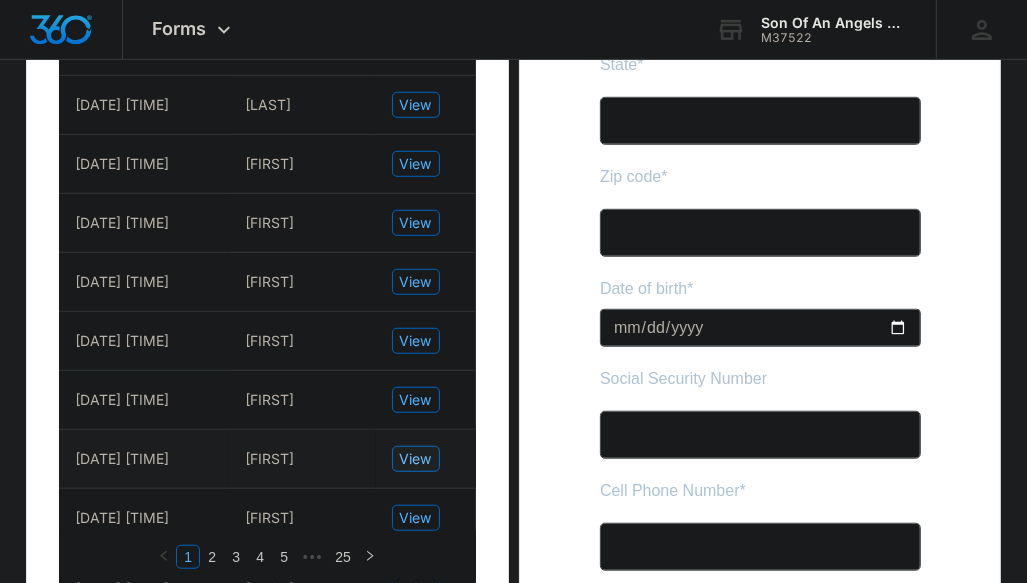 click on "View" at bounding box center [416, 459] 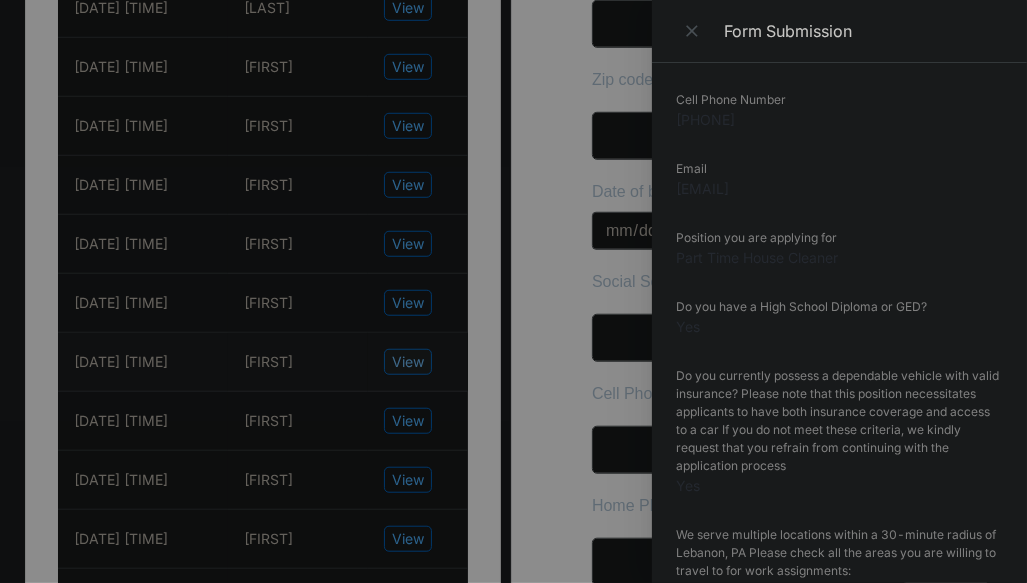 scroll, scrollTop: 988, scrollLeft: 0, axis: vertical 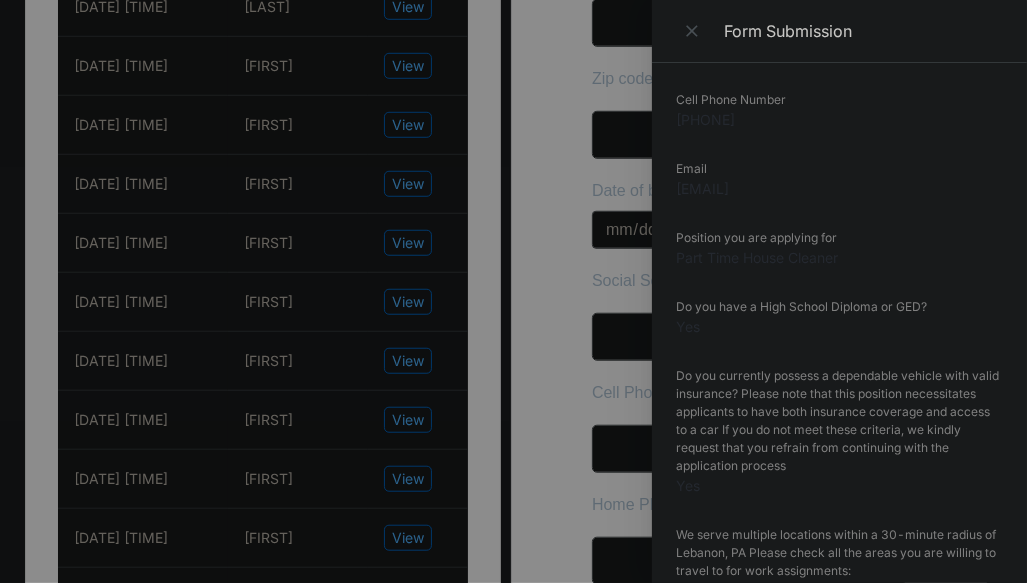 click at bounding box center (513, 291) 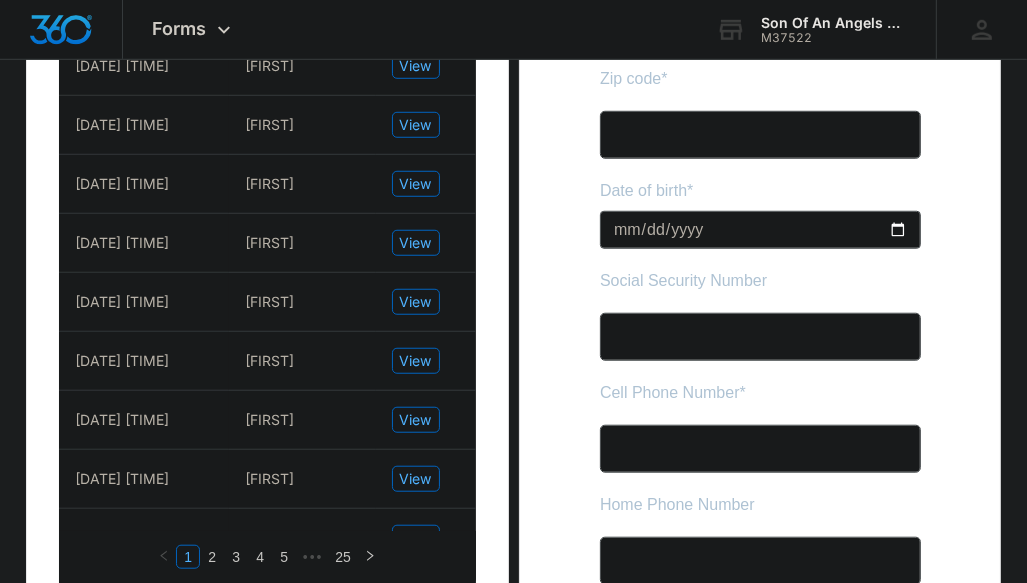 click on "Preview" at bounding box center (760, 2666) 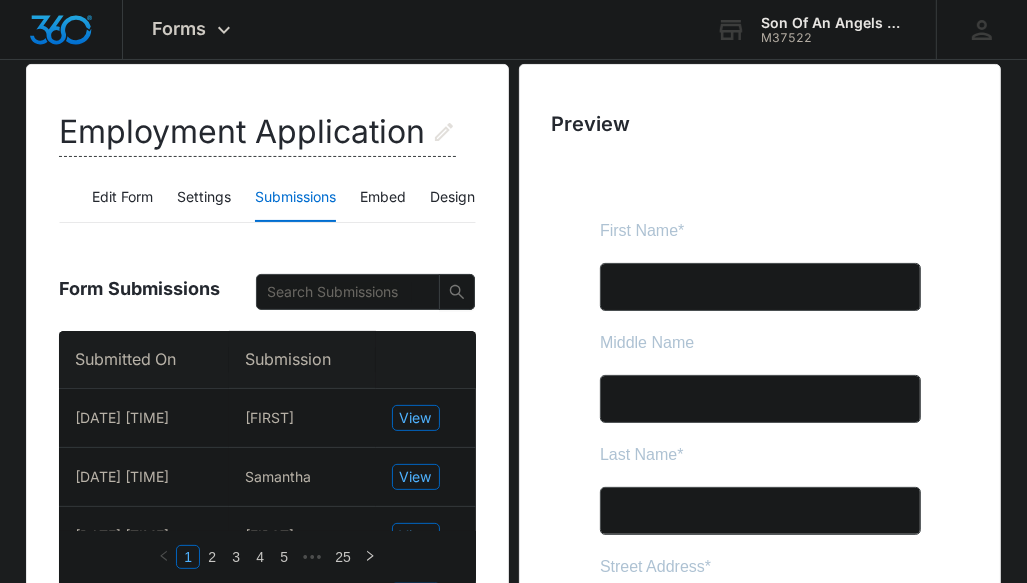 scroll, scrollTop: 164, scrollLeft: 0, axis: vertical 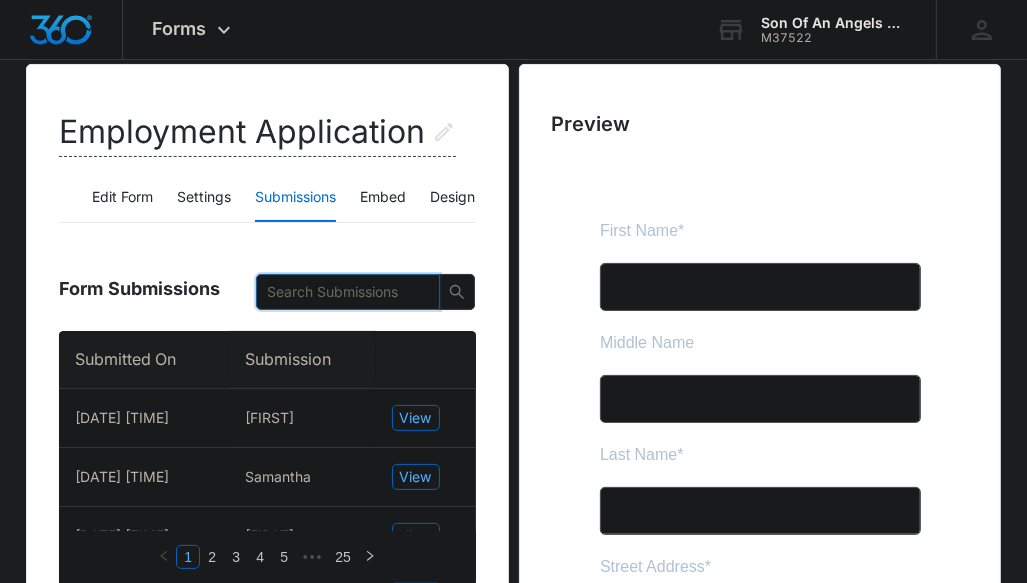 click at bounding box center [340, 292] 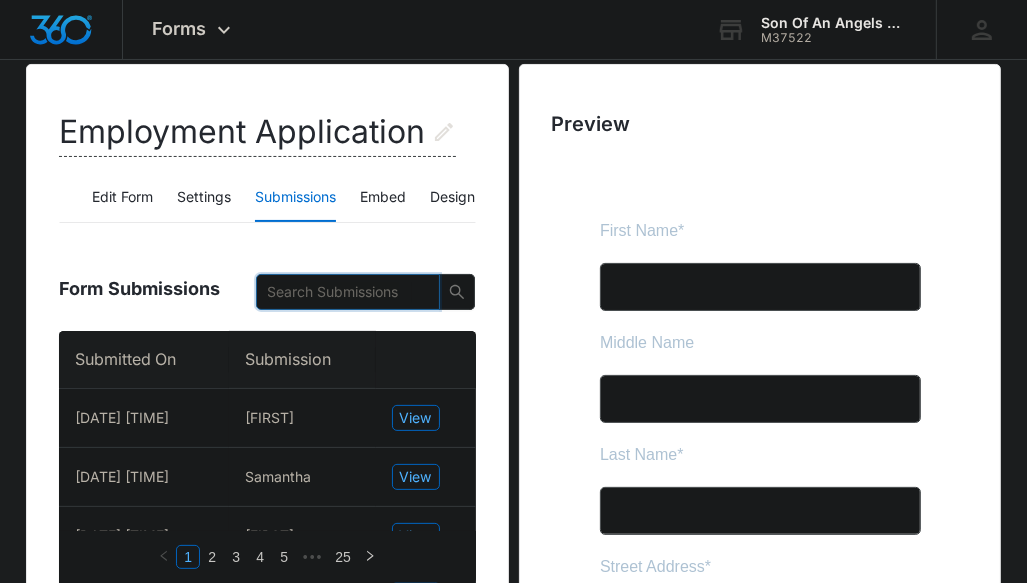 paste on "[EMAIL]" 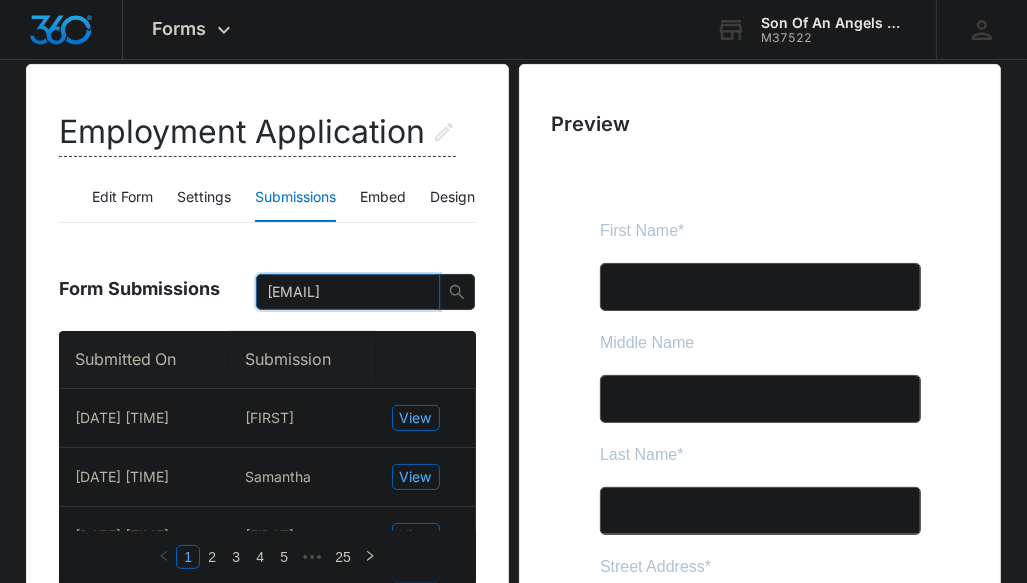 scroll, scrollTop: 0, scrollLeft: 50, axis: horizontal 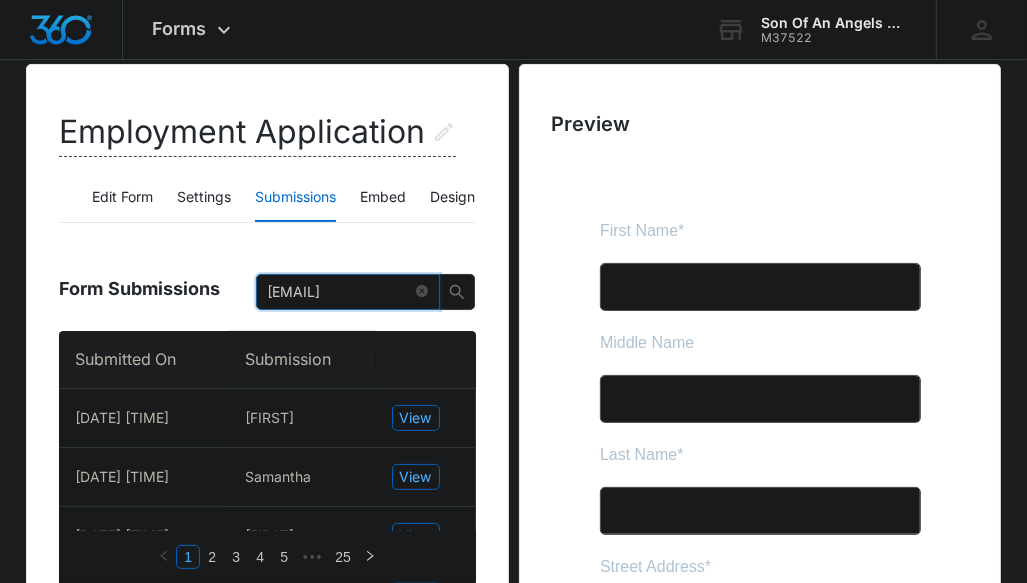 type on "[EMAIL]" 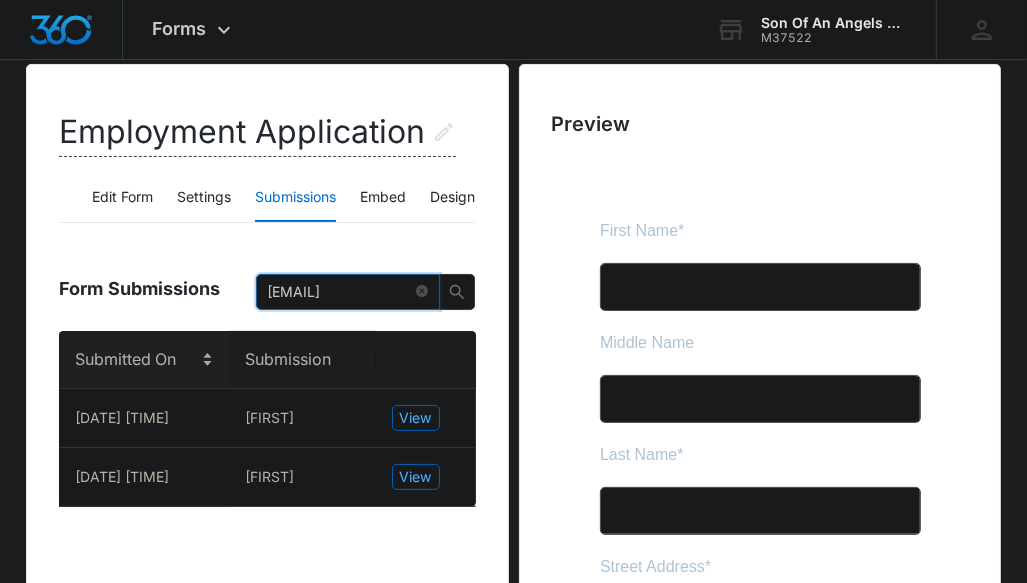 scroll, scrollTop: 0, scrollLeft: 0, axis: both 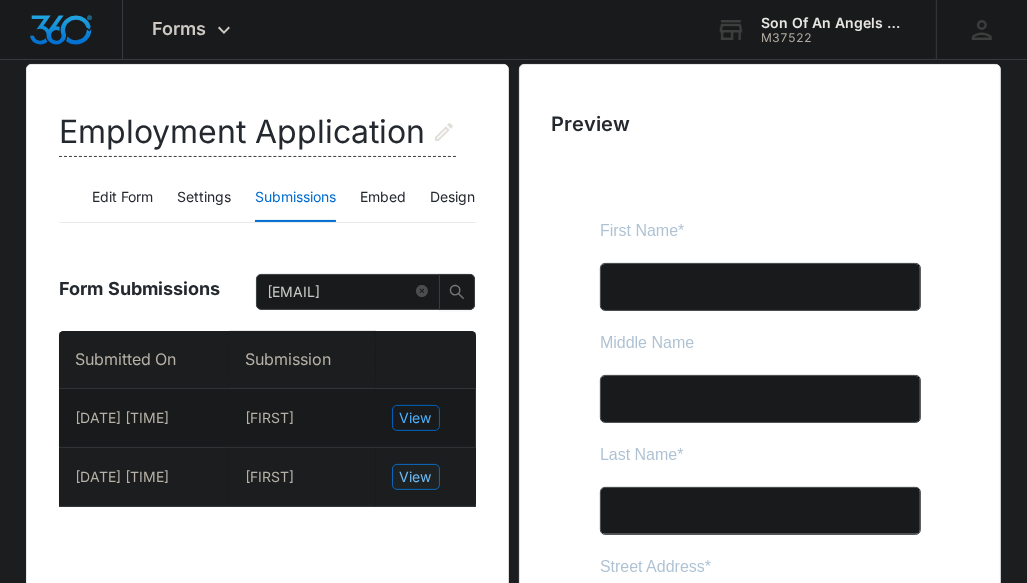 click on "View" at bounding box center (416, 477) 